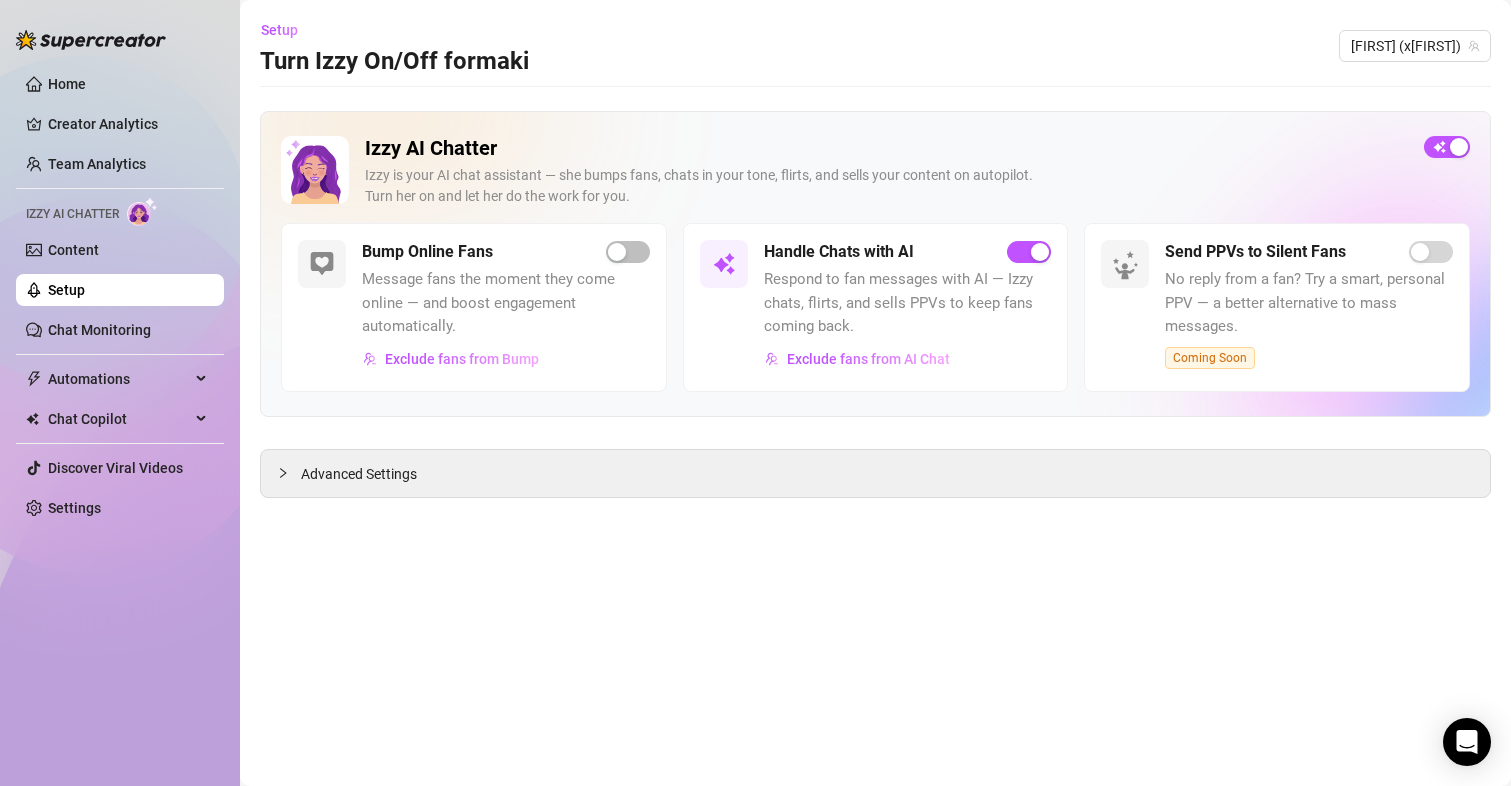 scroll, scrollTop: 0, scrollLeft: 0, axis: both 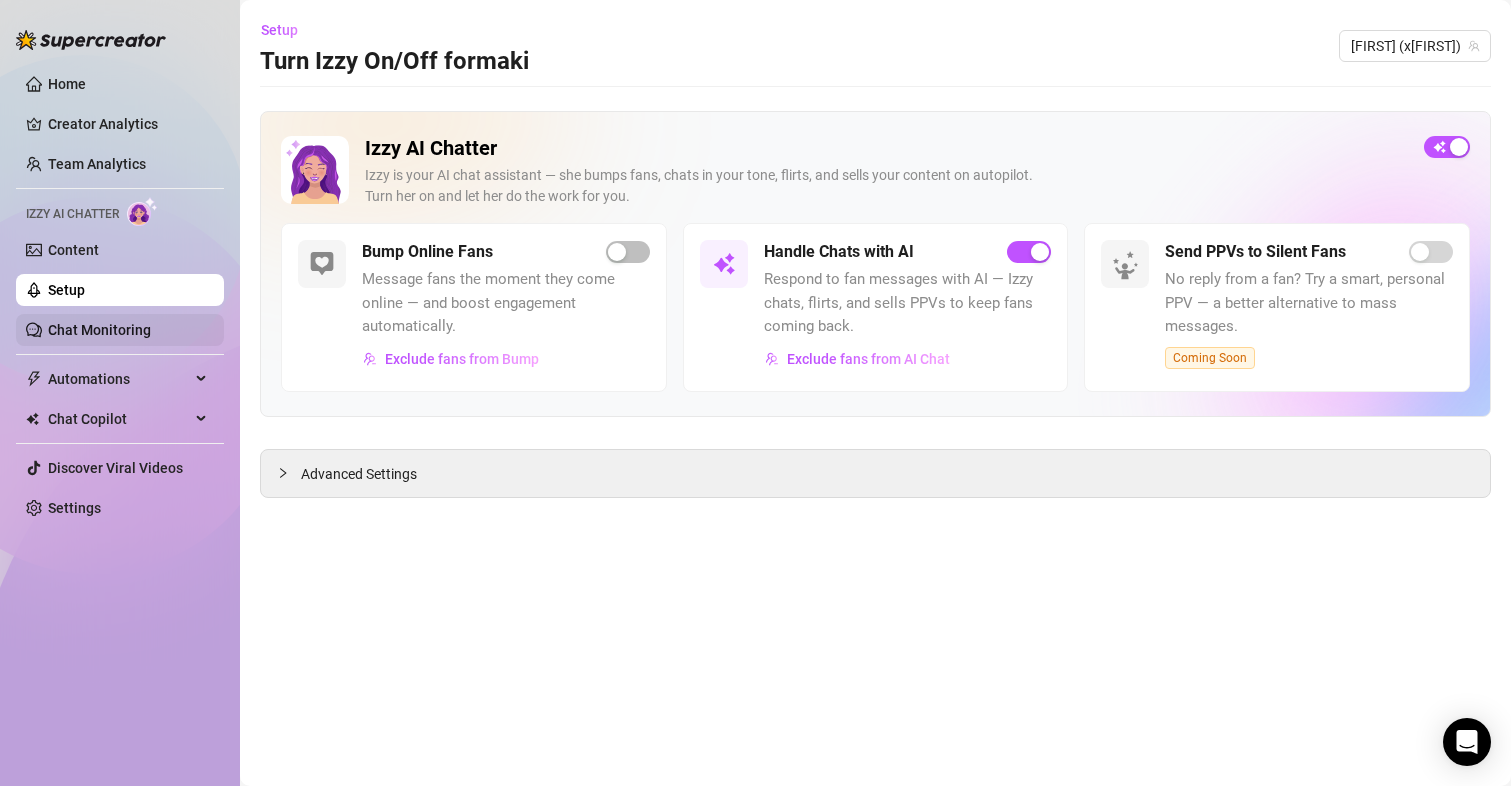 click on "Chat Monitoring" at bounding box center (99, 330) 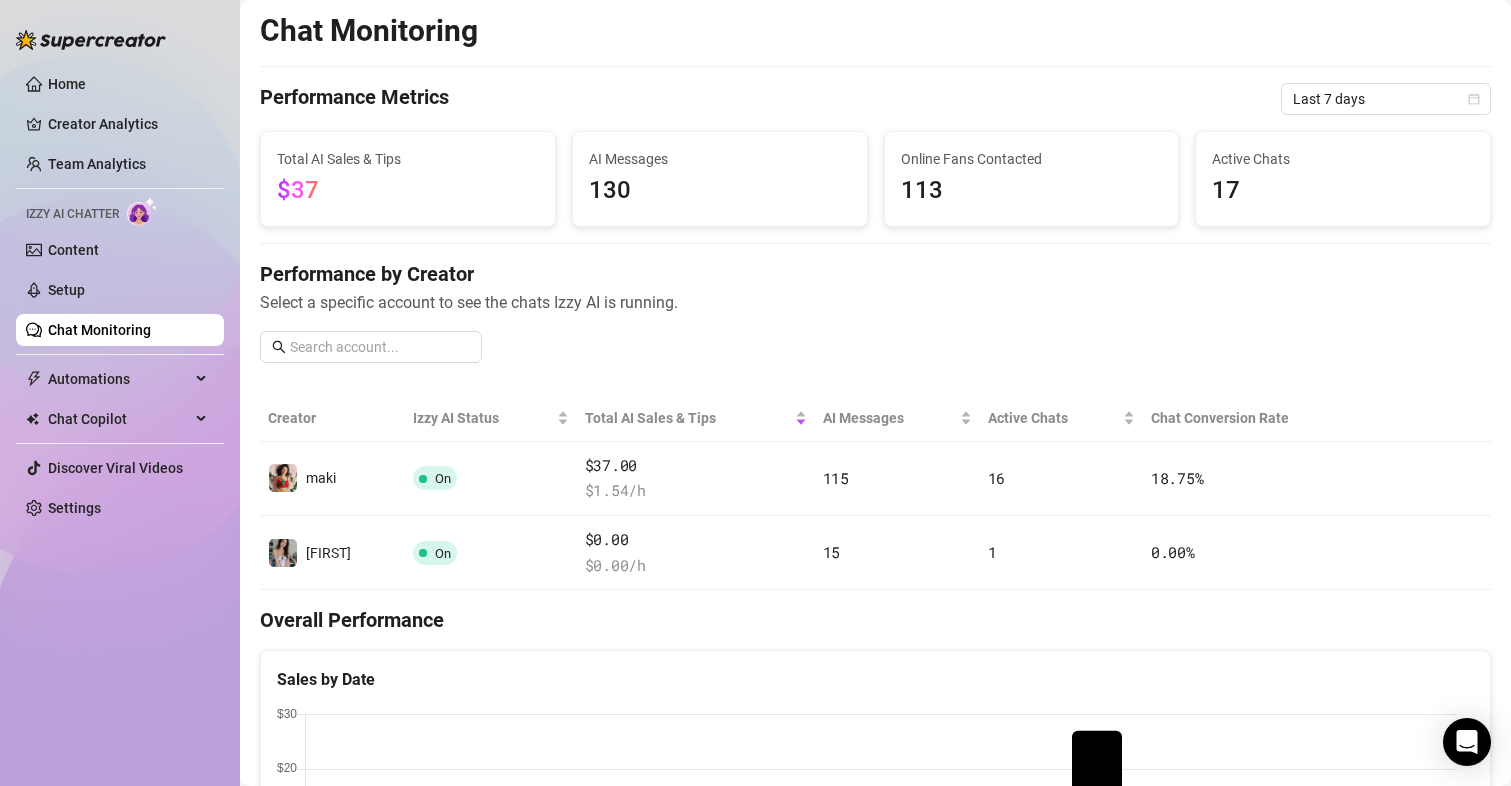 scroll, scrollTop: 0, scrollLeft: 0, axis: both 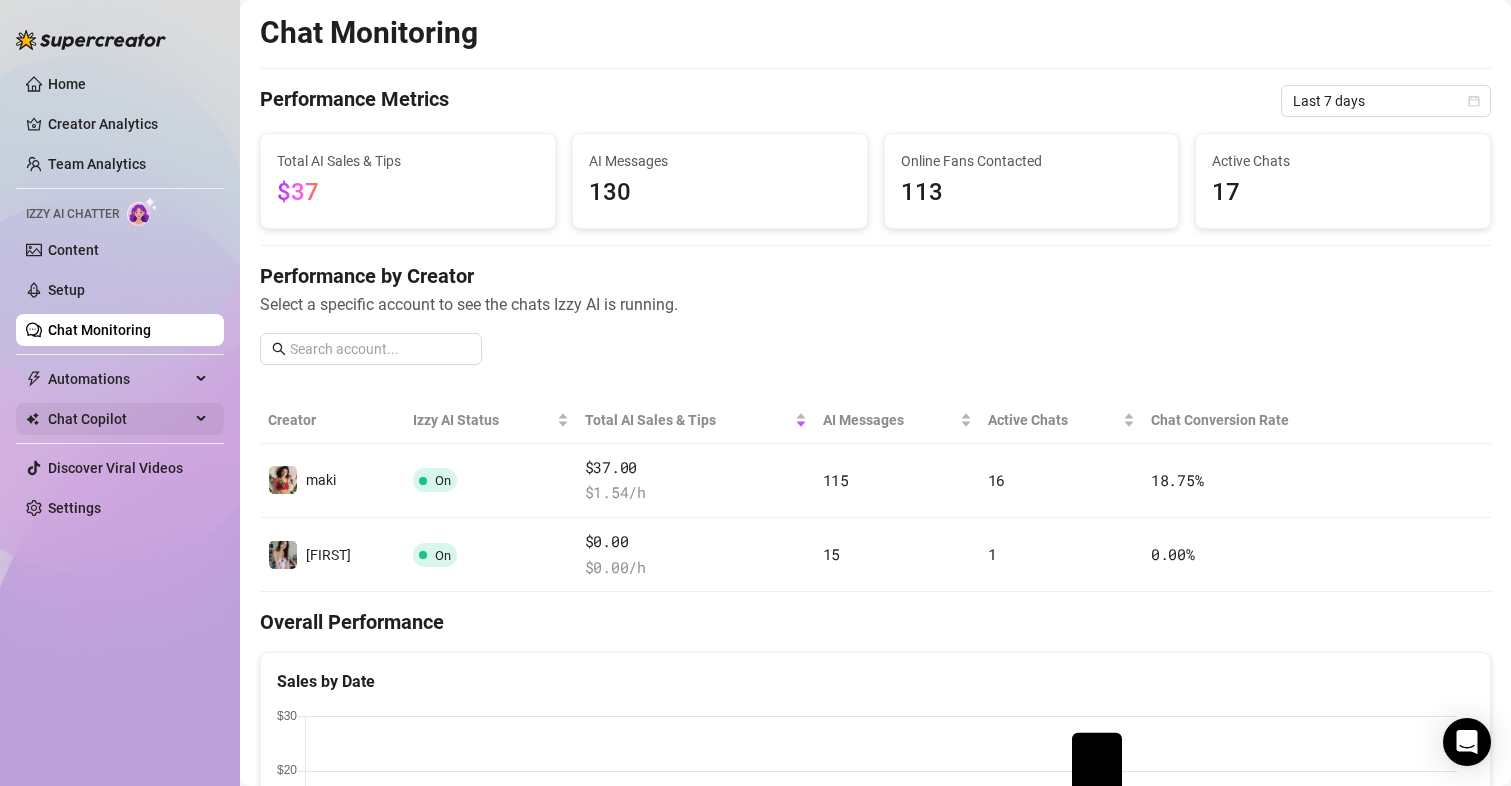 click on "Chat Copilot" at bounding box center [119, 419] 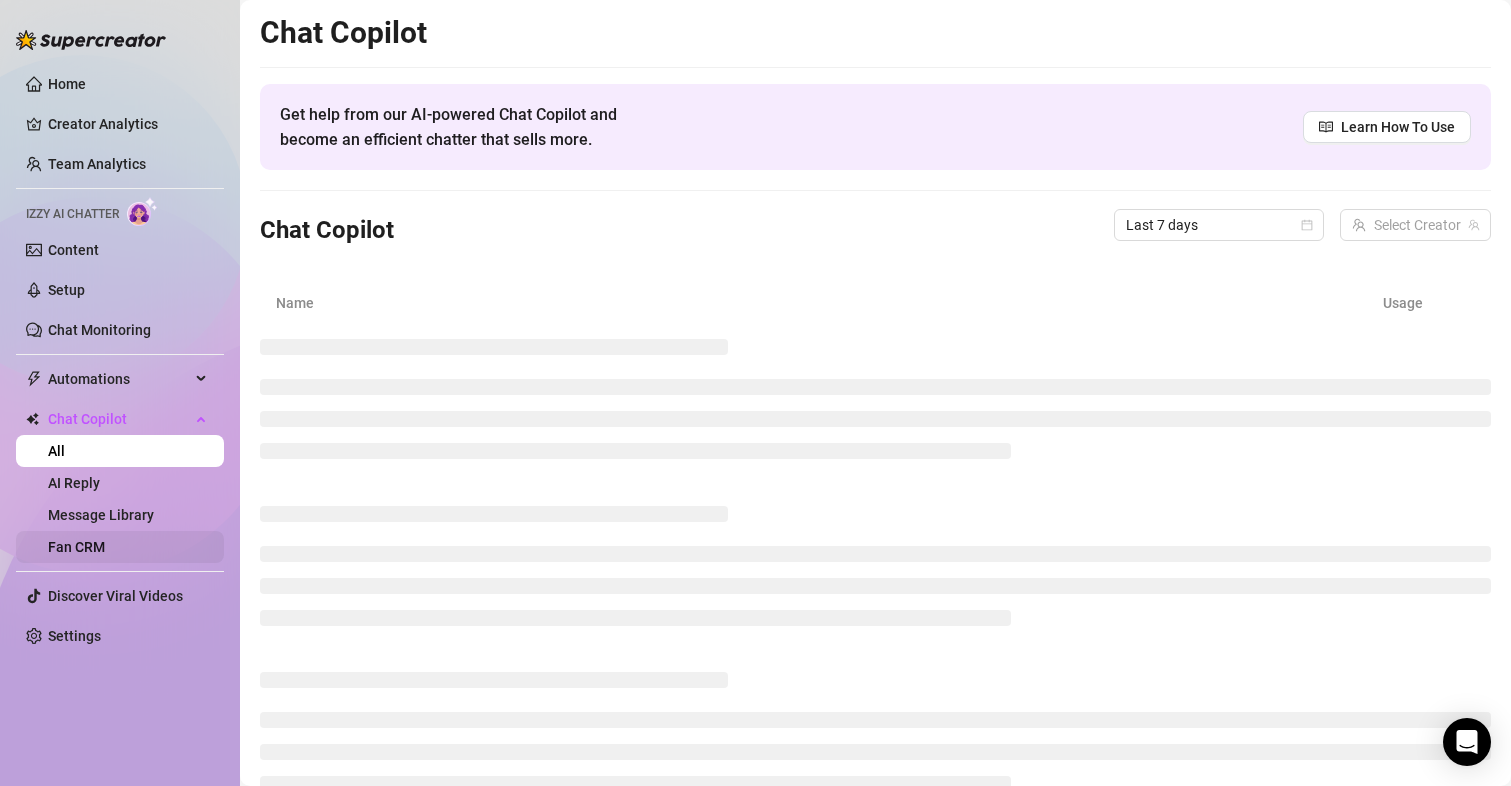 click on "Fan CRM" at bounding box center [76, 547] 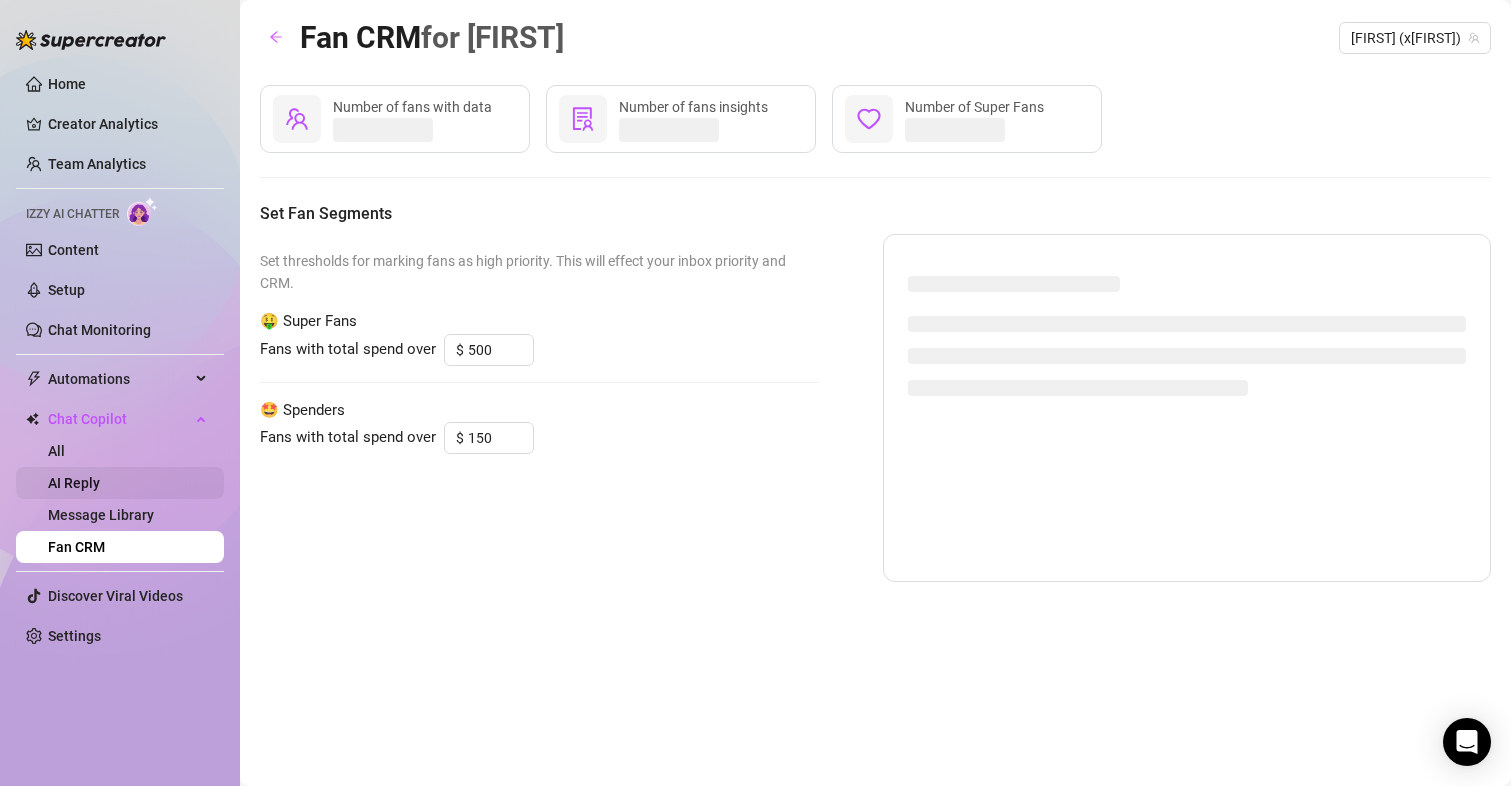 click on "AI Reply" at bounding box center [74, 483] 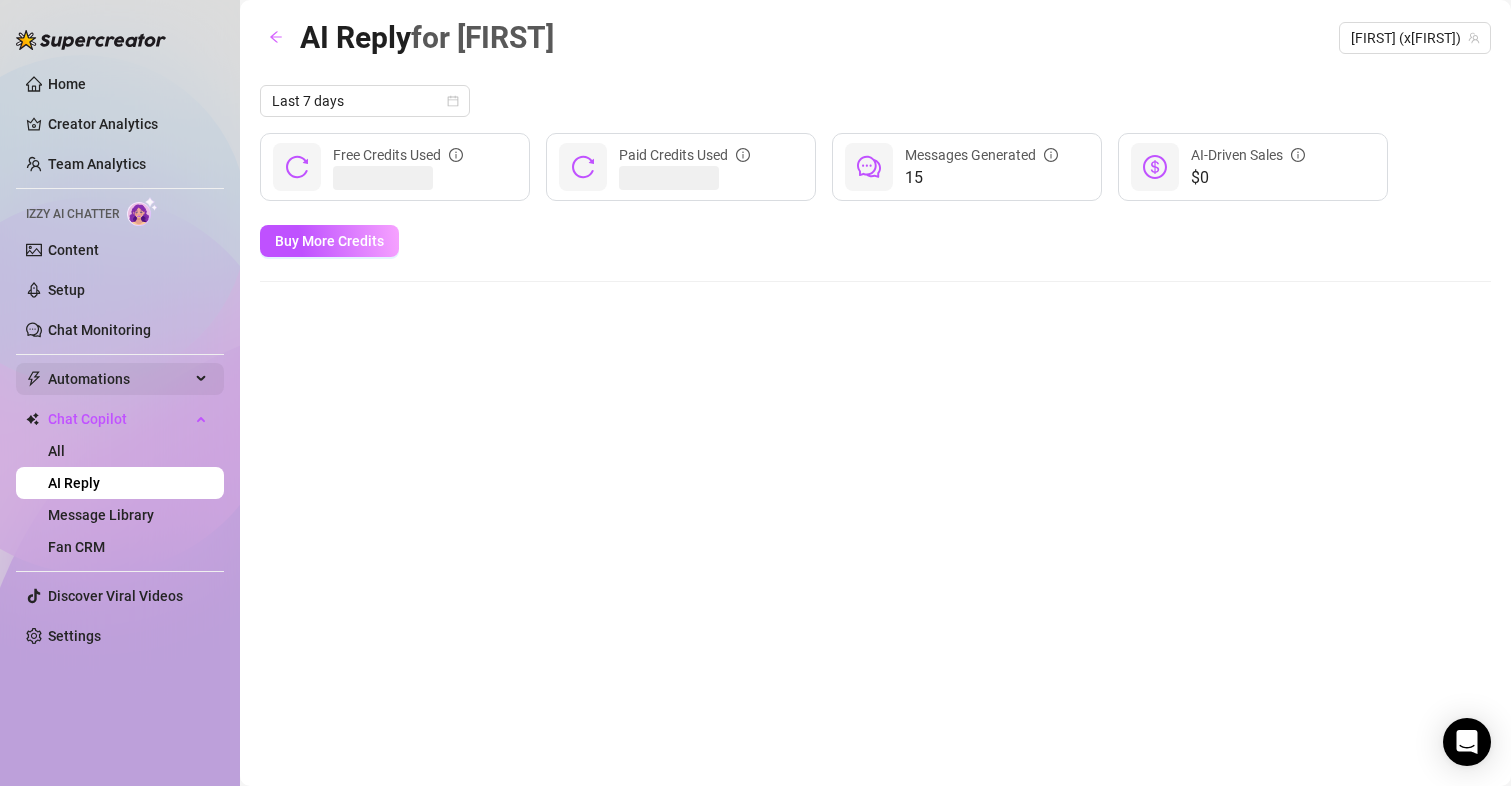 click on "Automations" at bounding box center [119, 379] 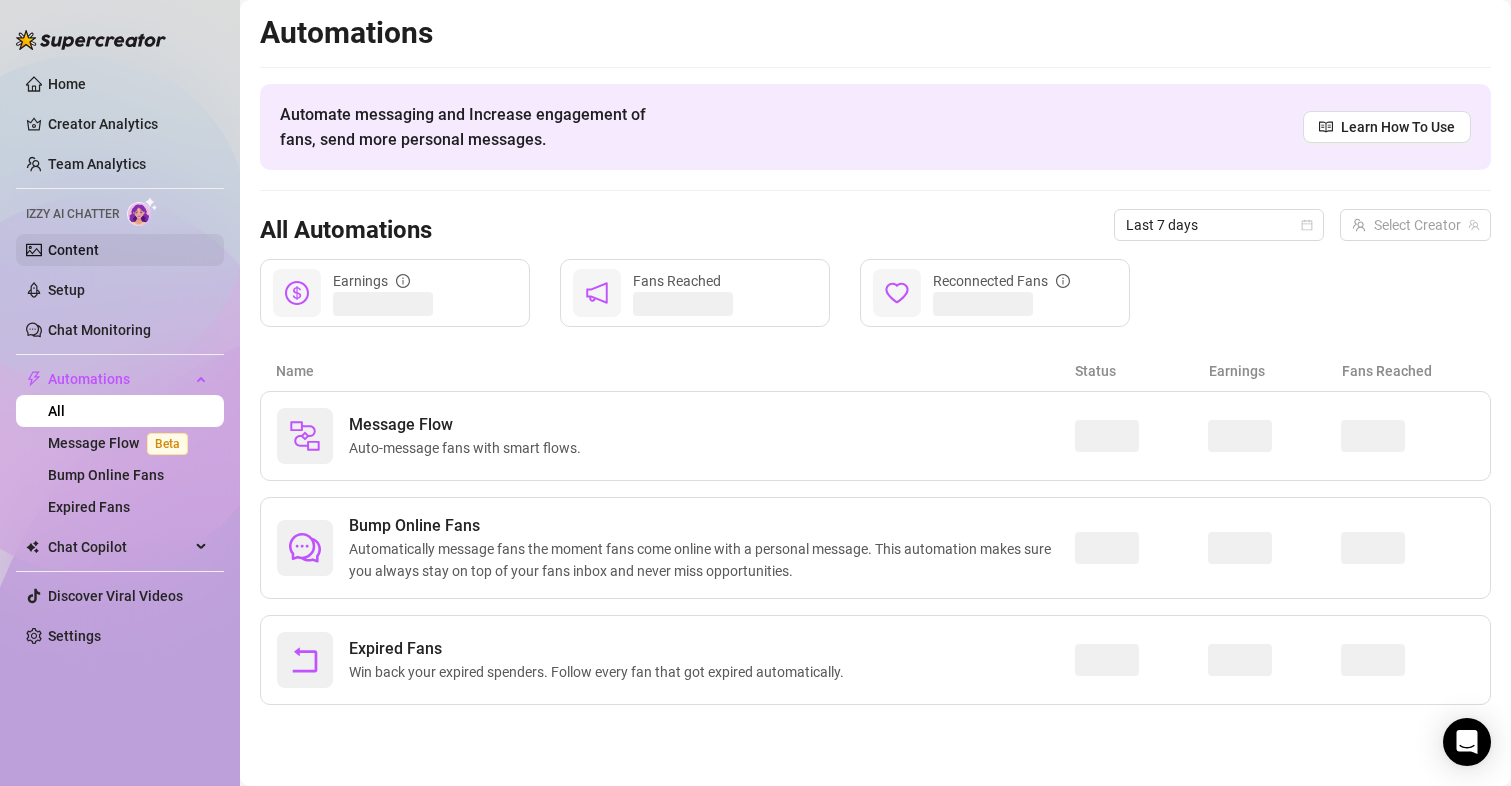 click on "Content" at bounding box center [73, 250] 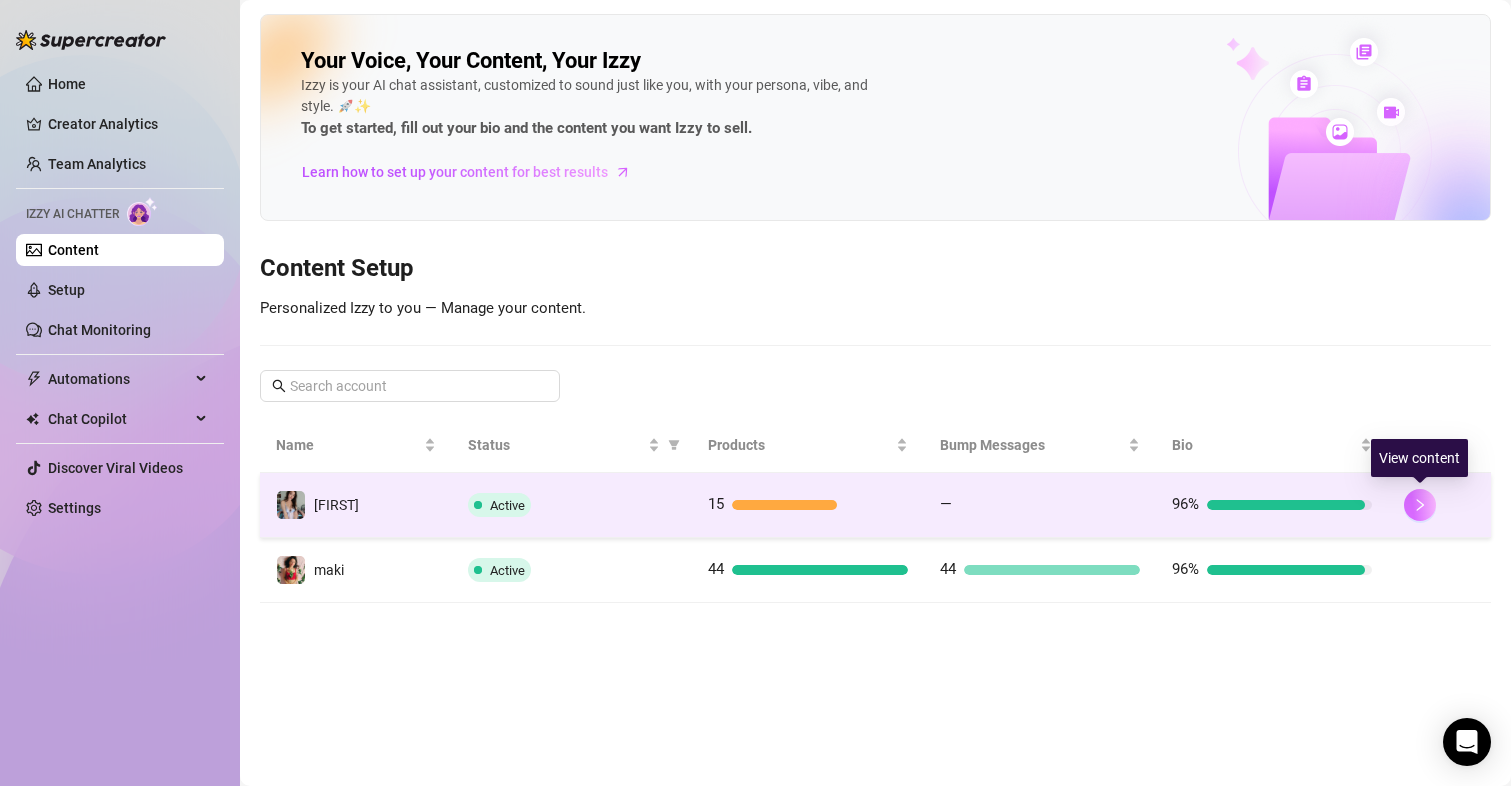 click at bounding box center [1420, 505] 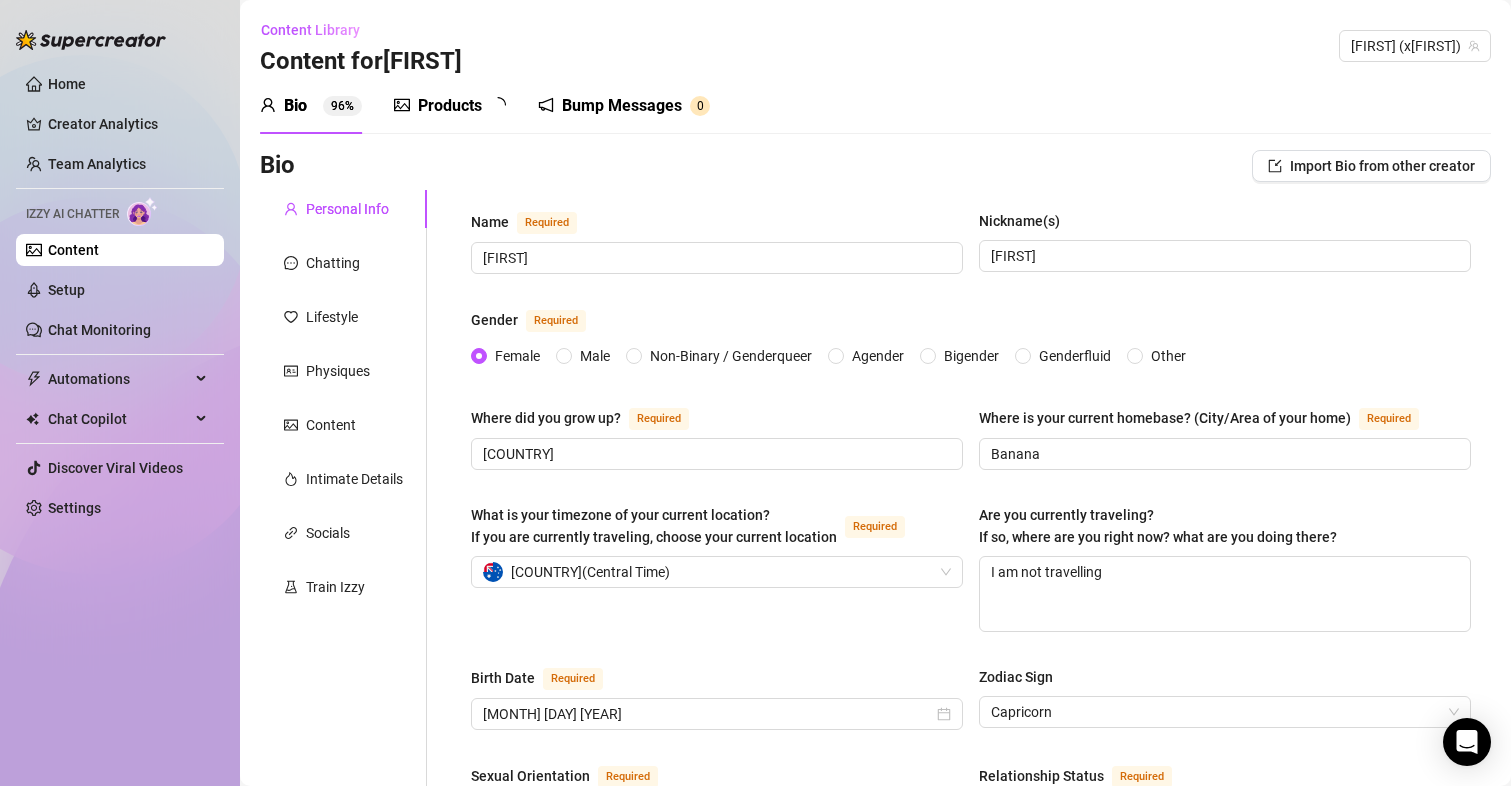 type 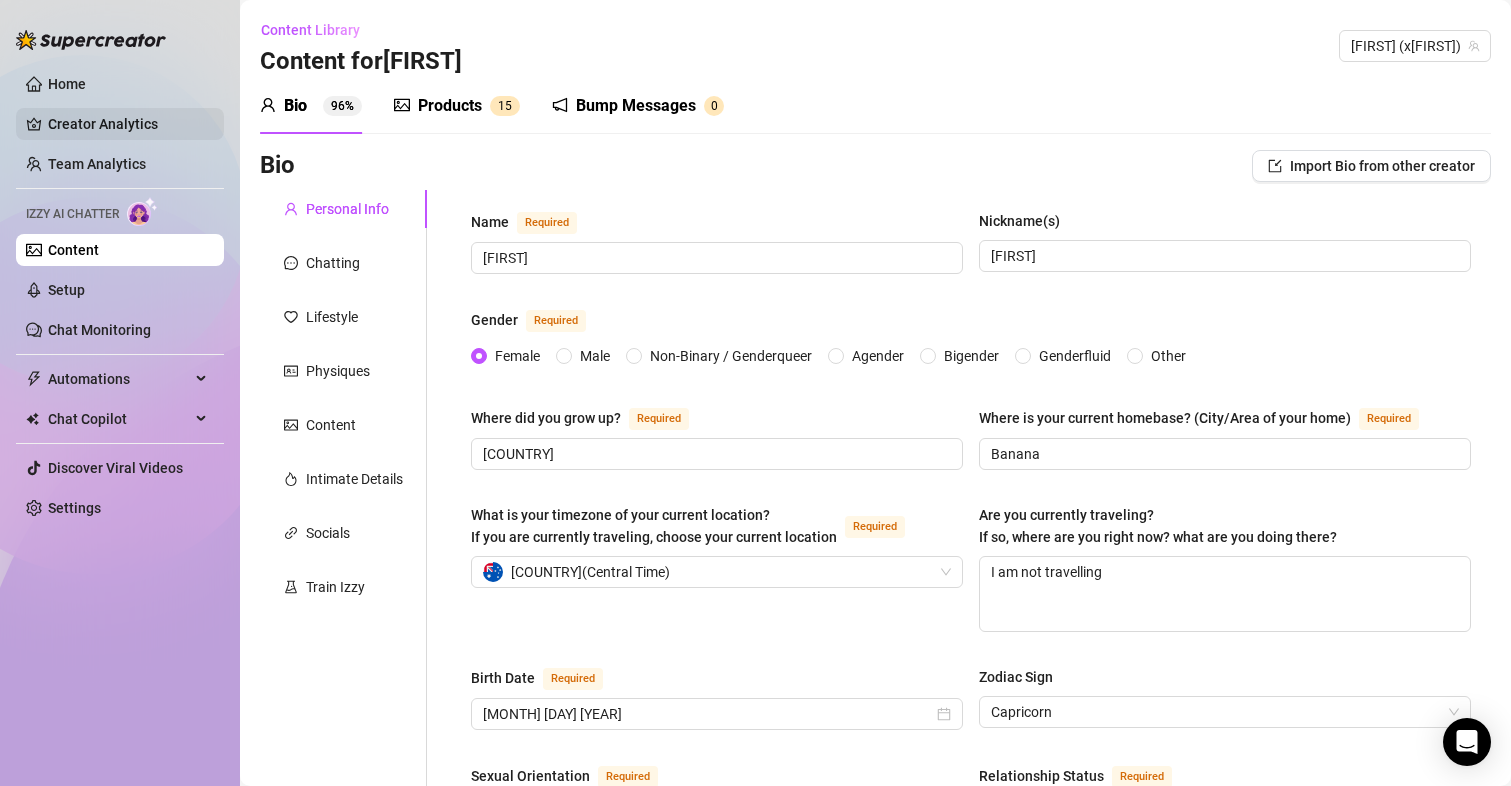 click on "Creator Analytics" at bounding box center [128, 124] 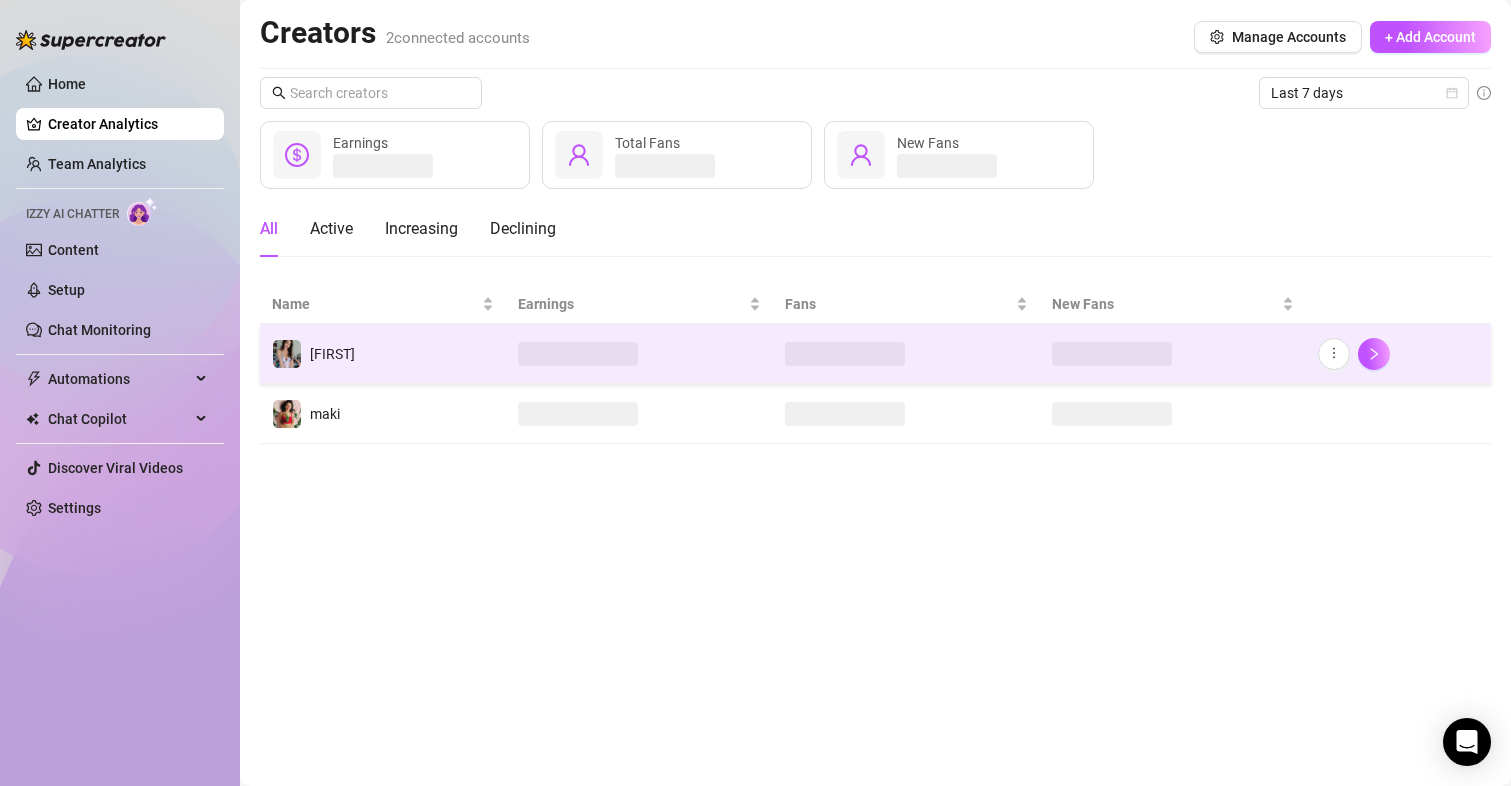click on "[FIRST]" at bounding box center [383, 354] 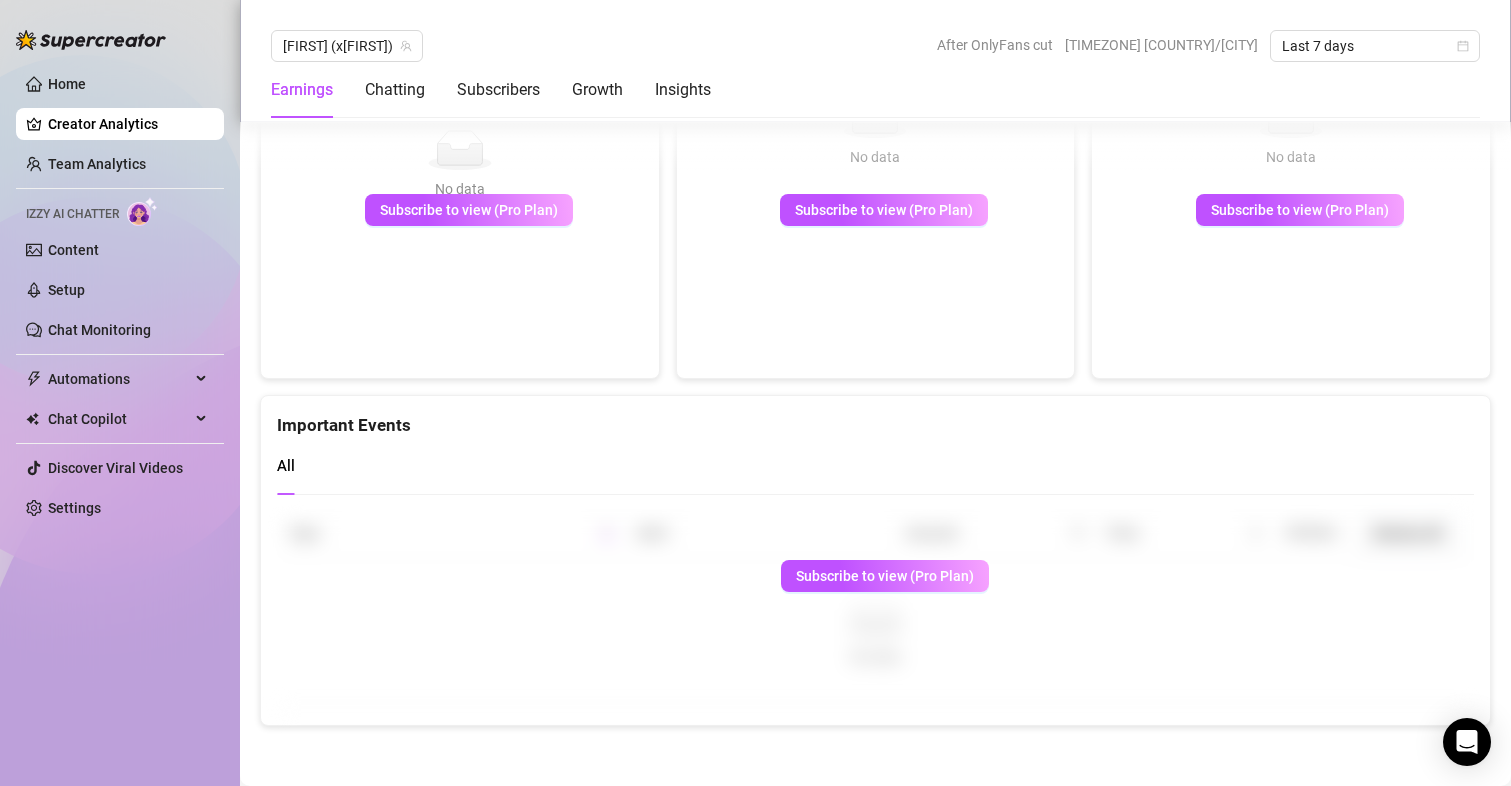 scroll, scrollTop: 4467, scrollLeft: 0, axis: vertical 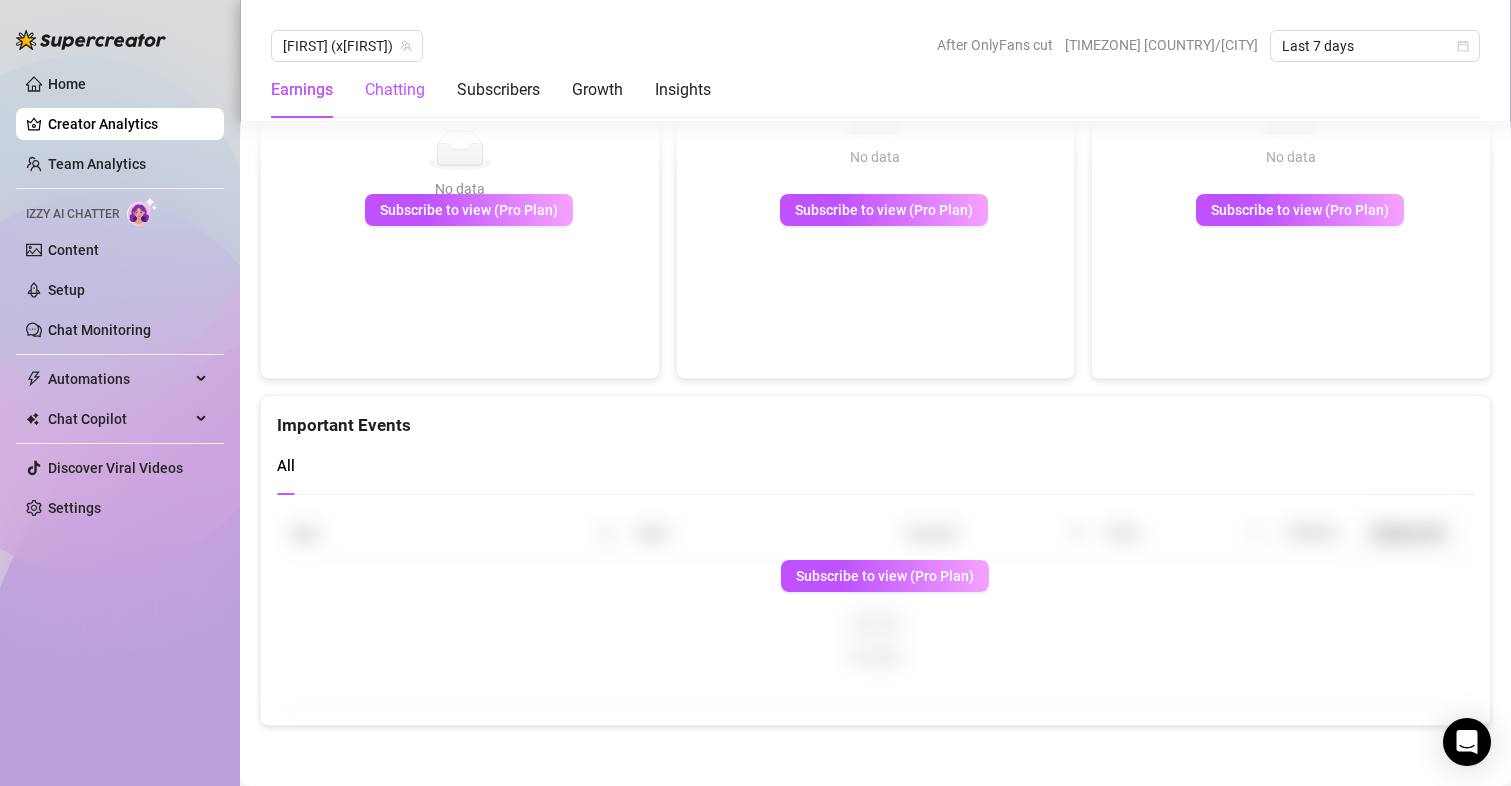 click on "Chatting" at bounding box center [395, 90] 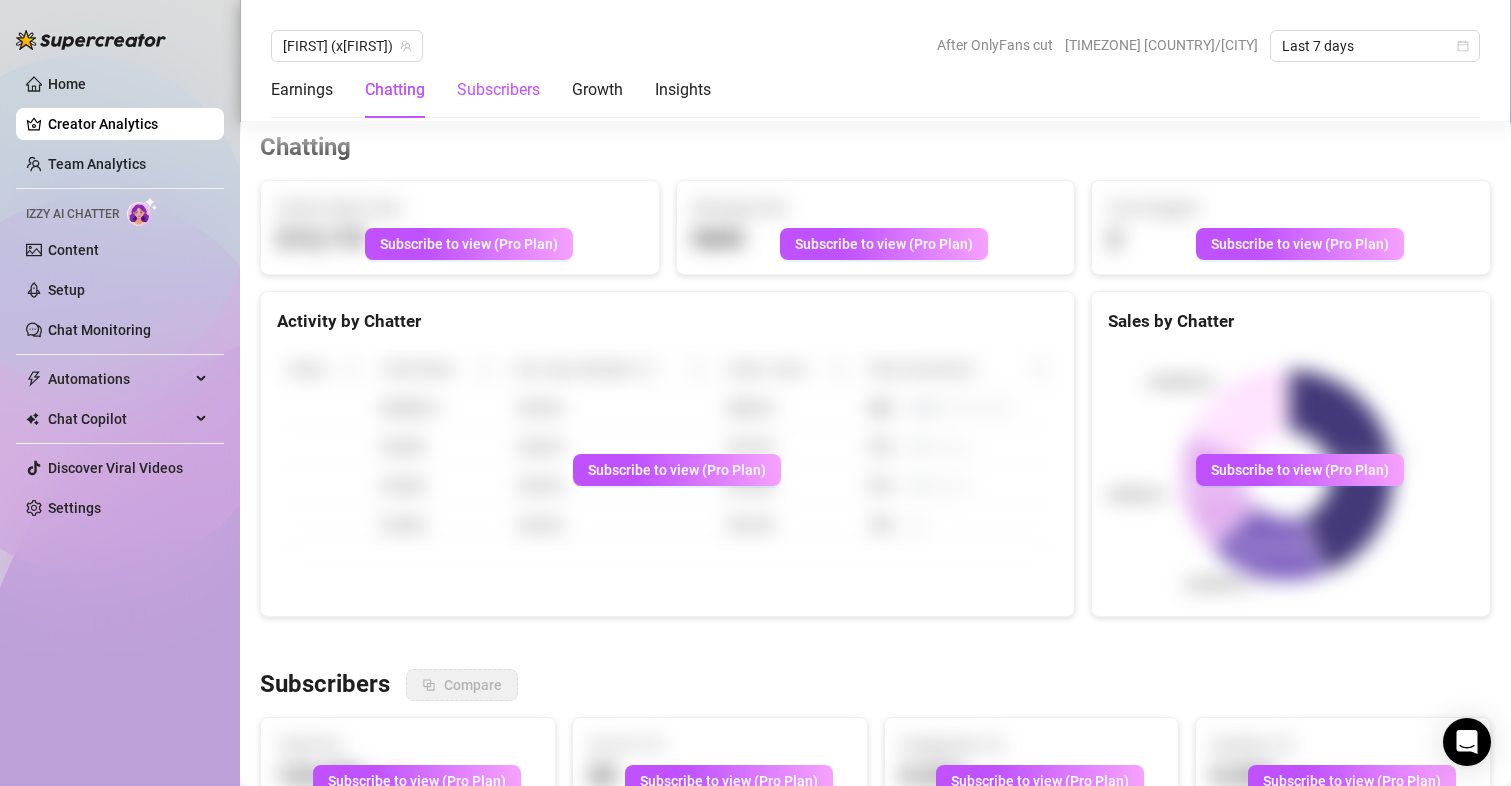 click on "Subscribers" at bounding box center (498, 90) 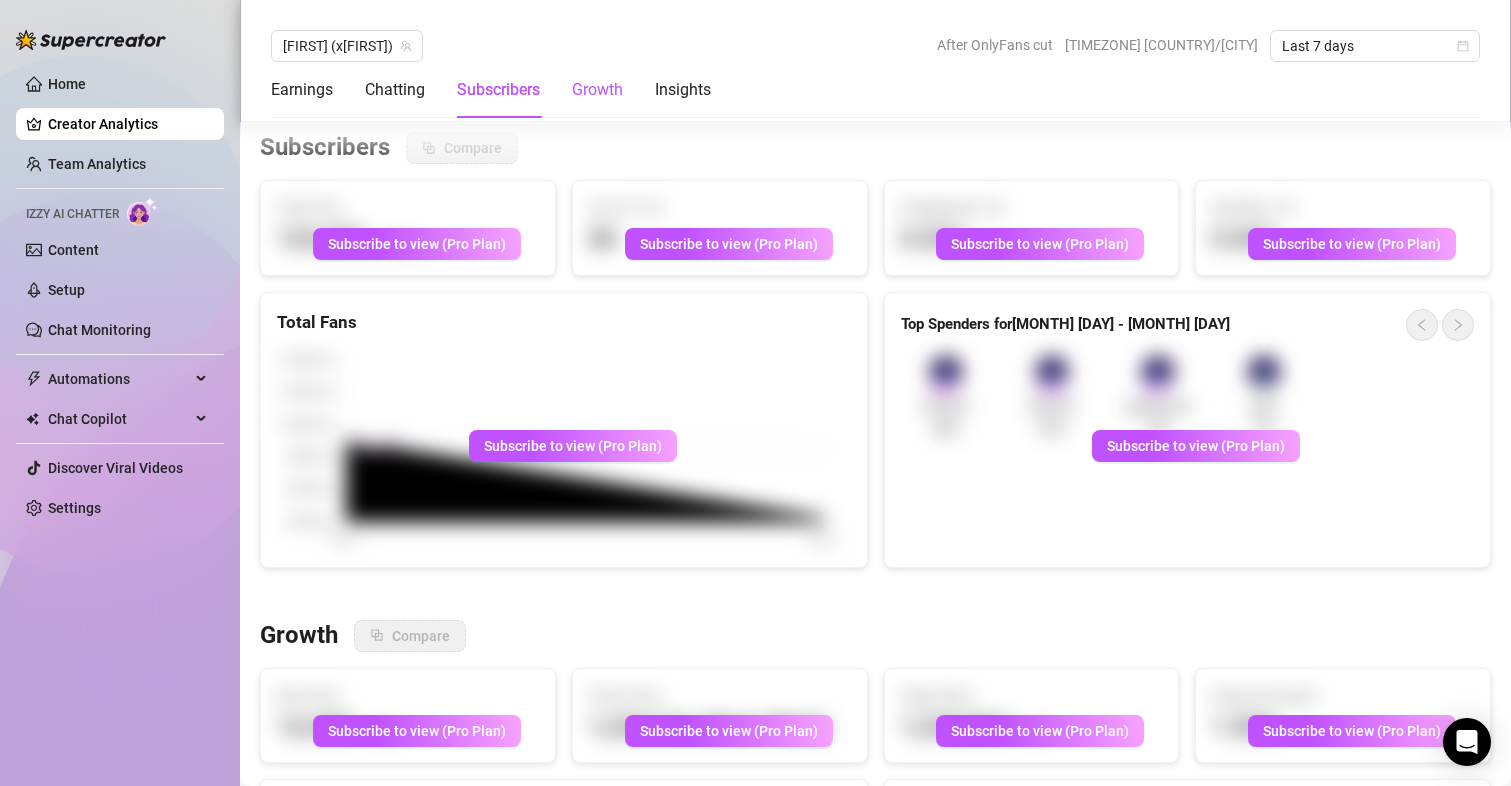 click on "Growth" at bounding box center [597, 90] 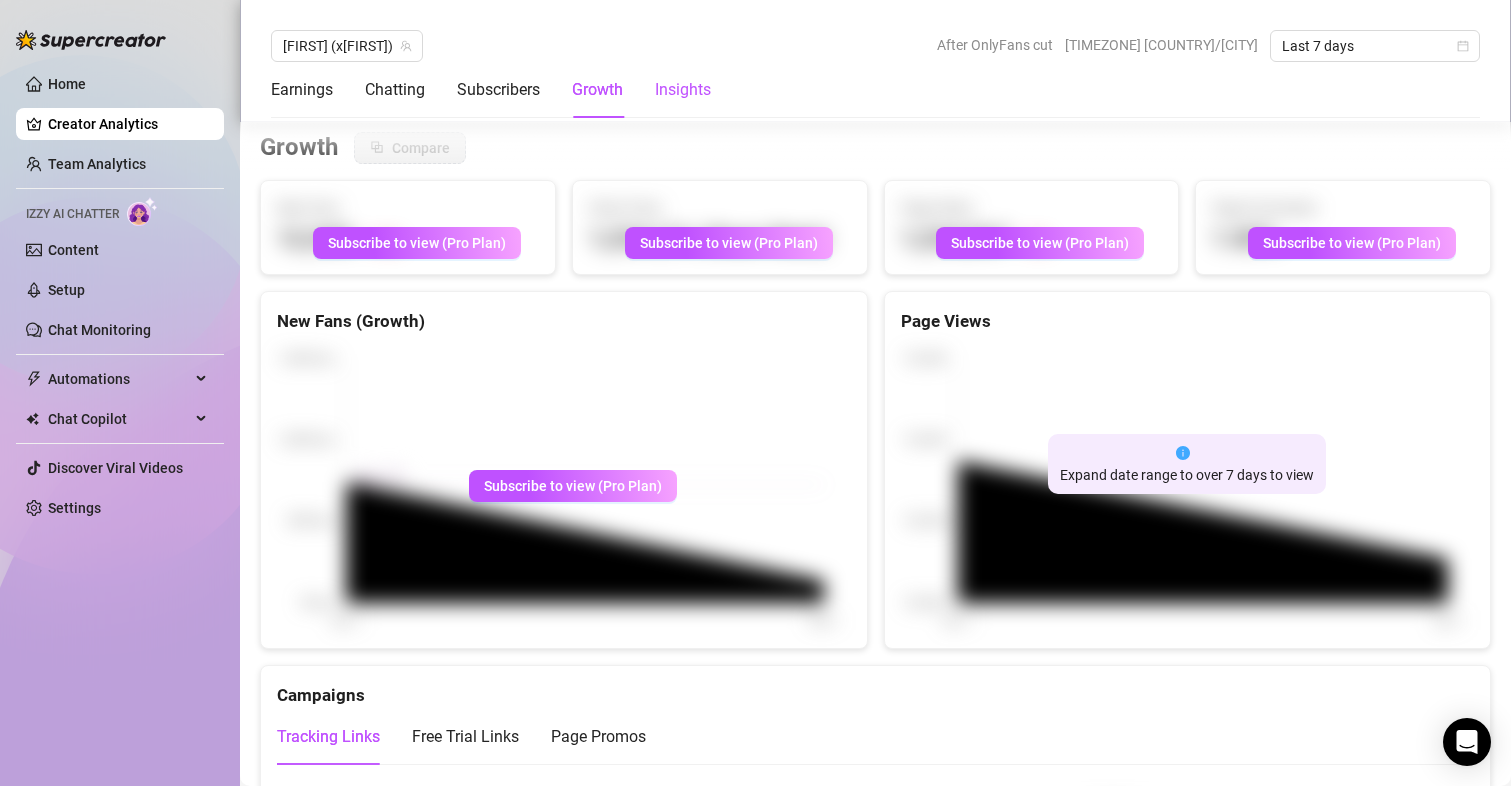 click on "Insights" at bounding box center [683, 90] 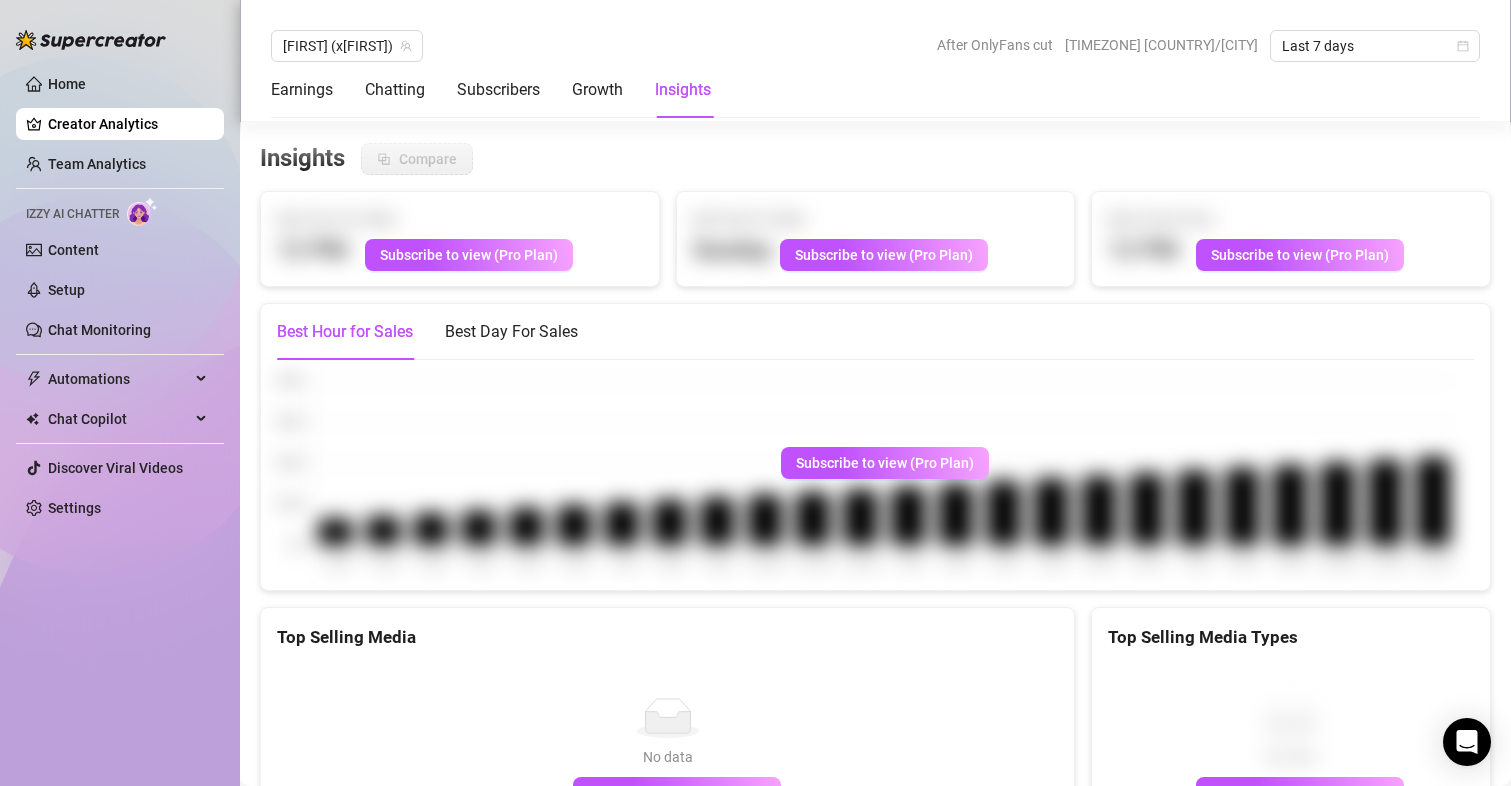 scroll, scrollTop: 3526, scrollLeft: 0, axis: vertical 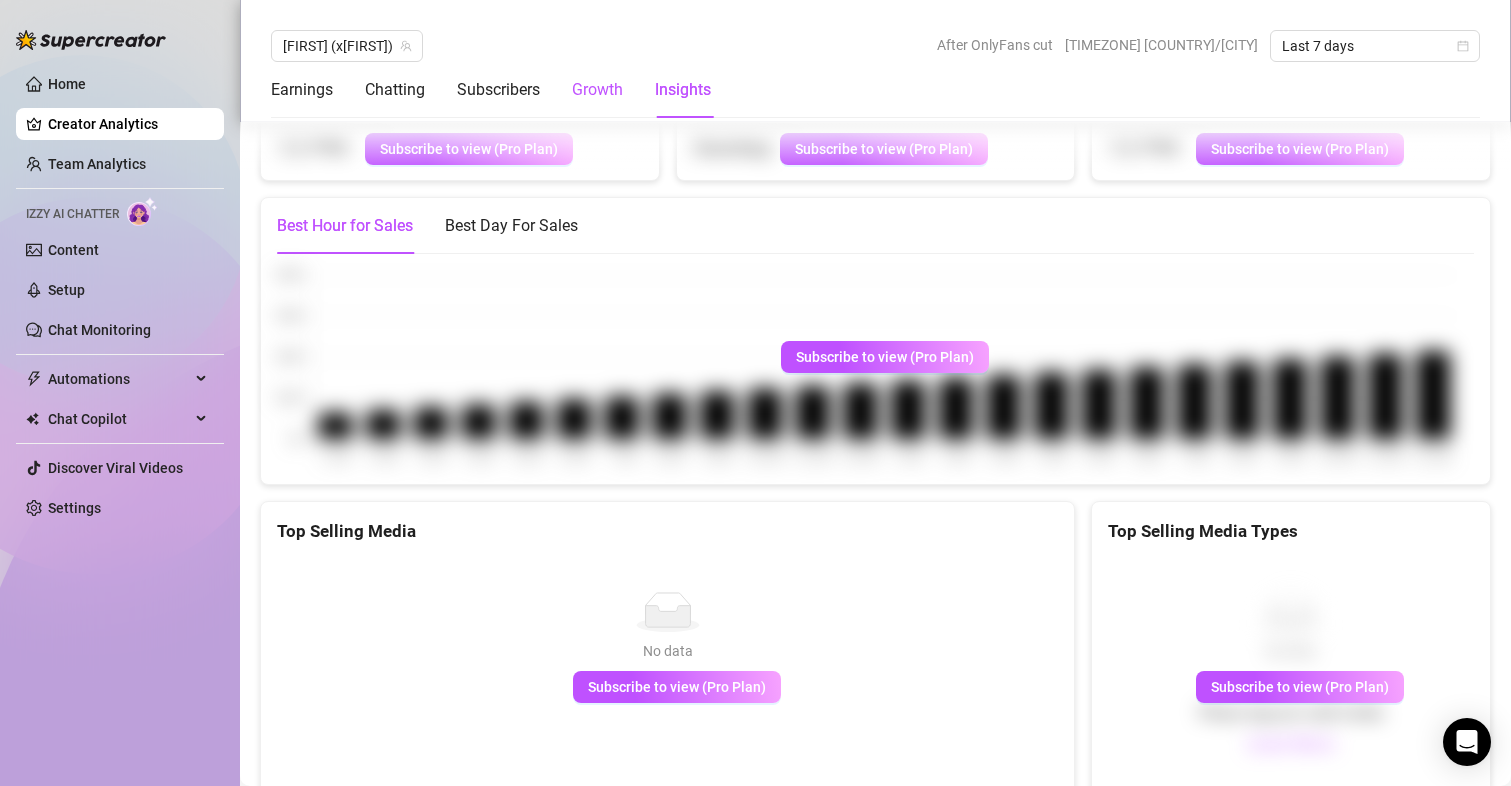 click on "Growth" at bounding box center [597, 90] 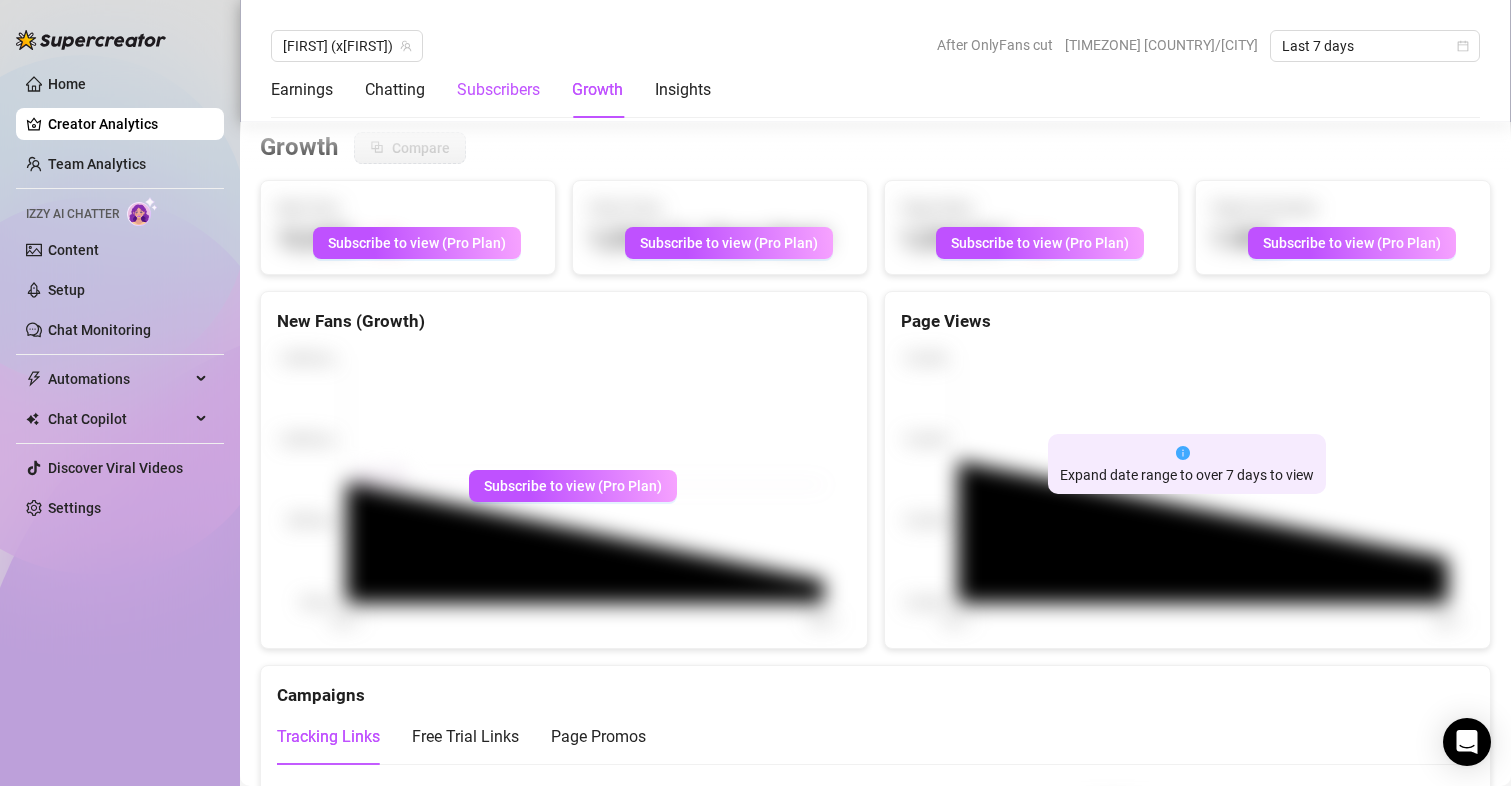 click on "Subscribers" at bounding box center [498, 90] 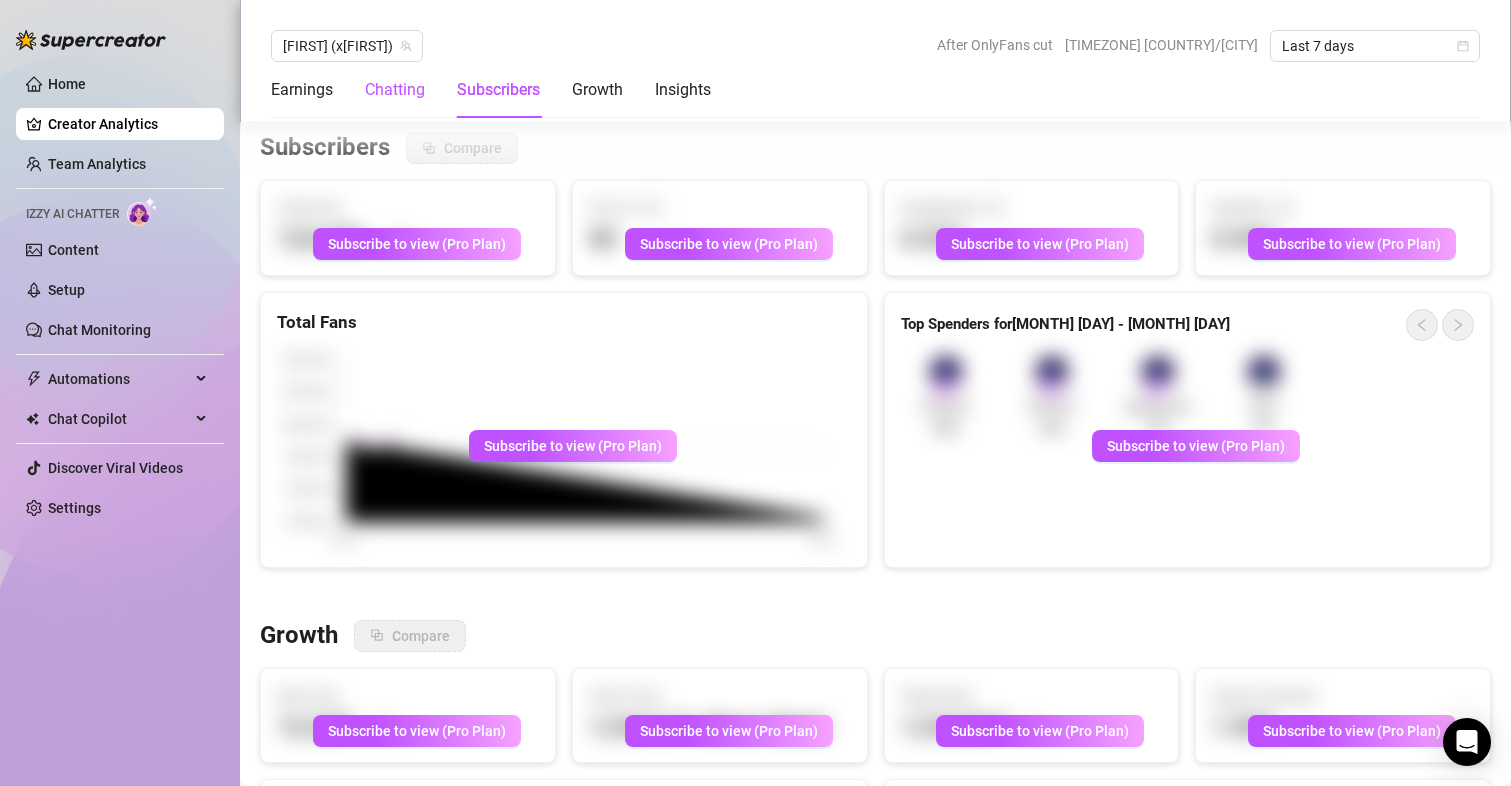 click on "Chatting" at bounding box center (395, 90) 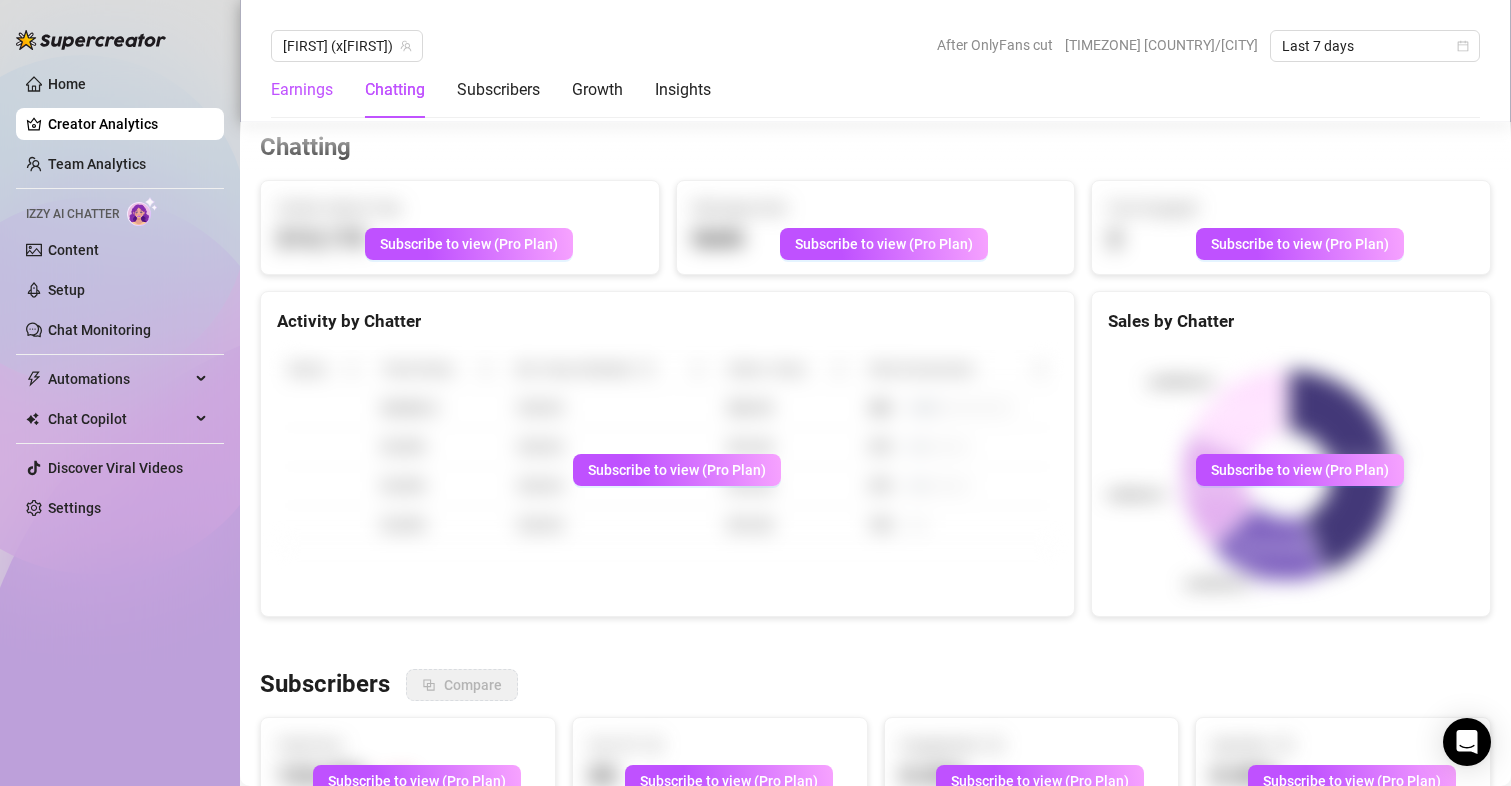 click on "Earnings" at bounding box center (302, 90) 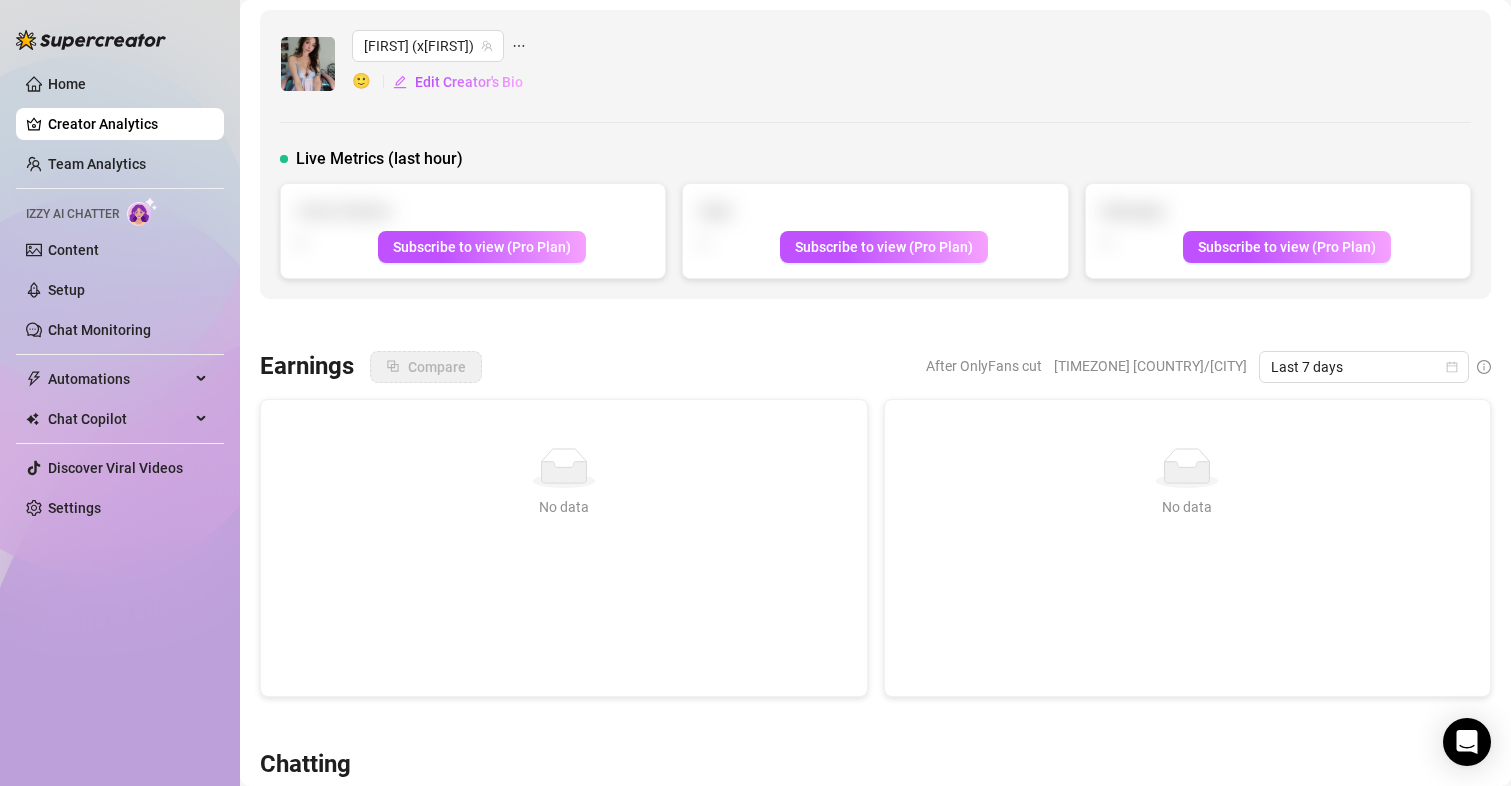 scroll, scrollTop: 0, scrollLeft: 0, axis: both 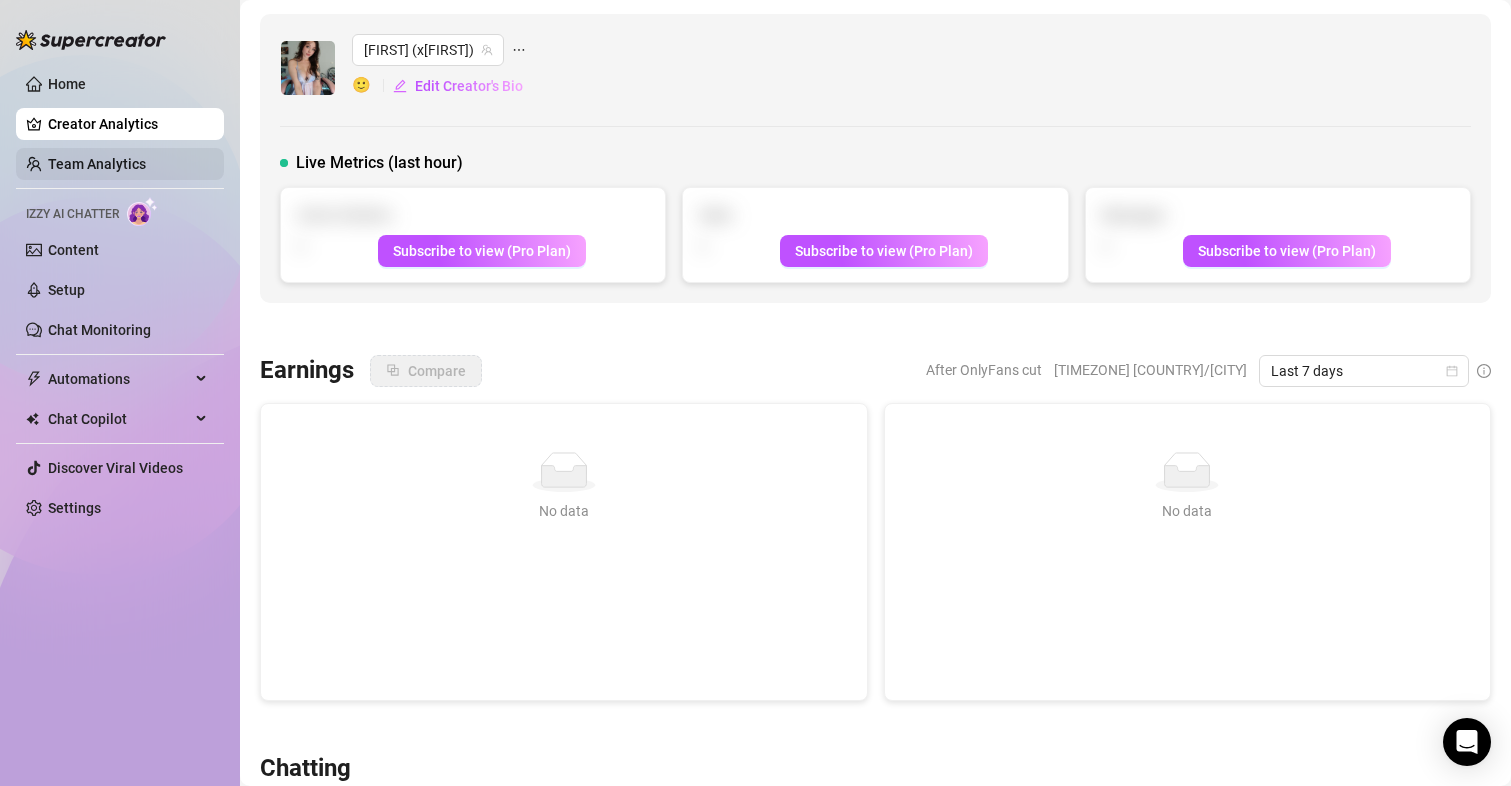 click on "Team Analytics" at bounding box center [97, 164] 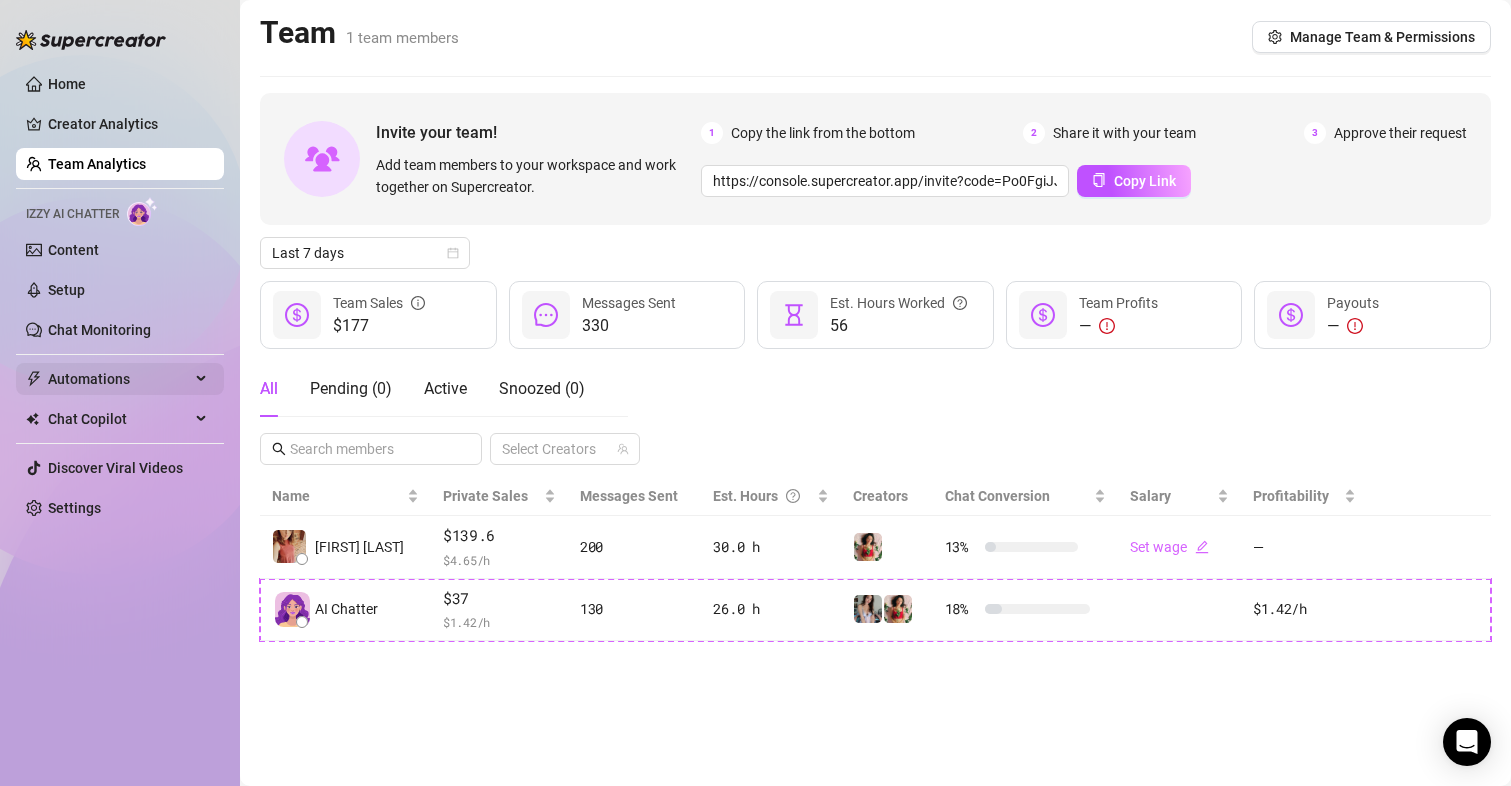 click on "Automations" at bounding box center (119, 379) 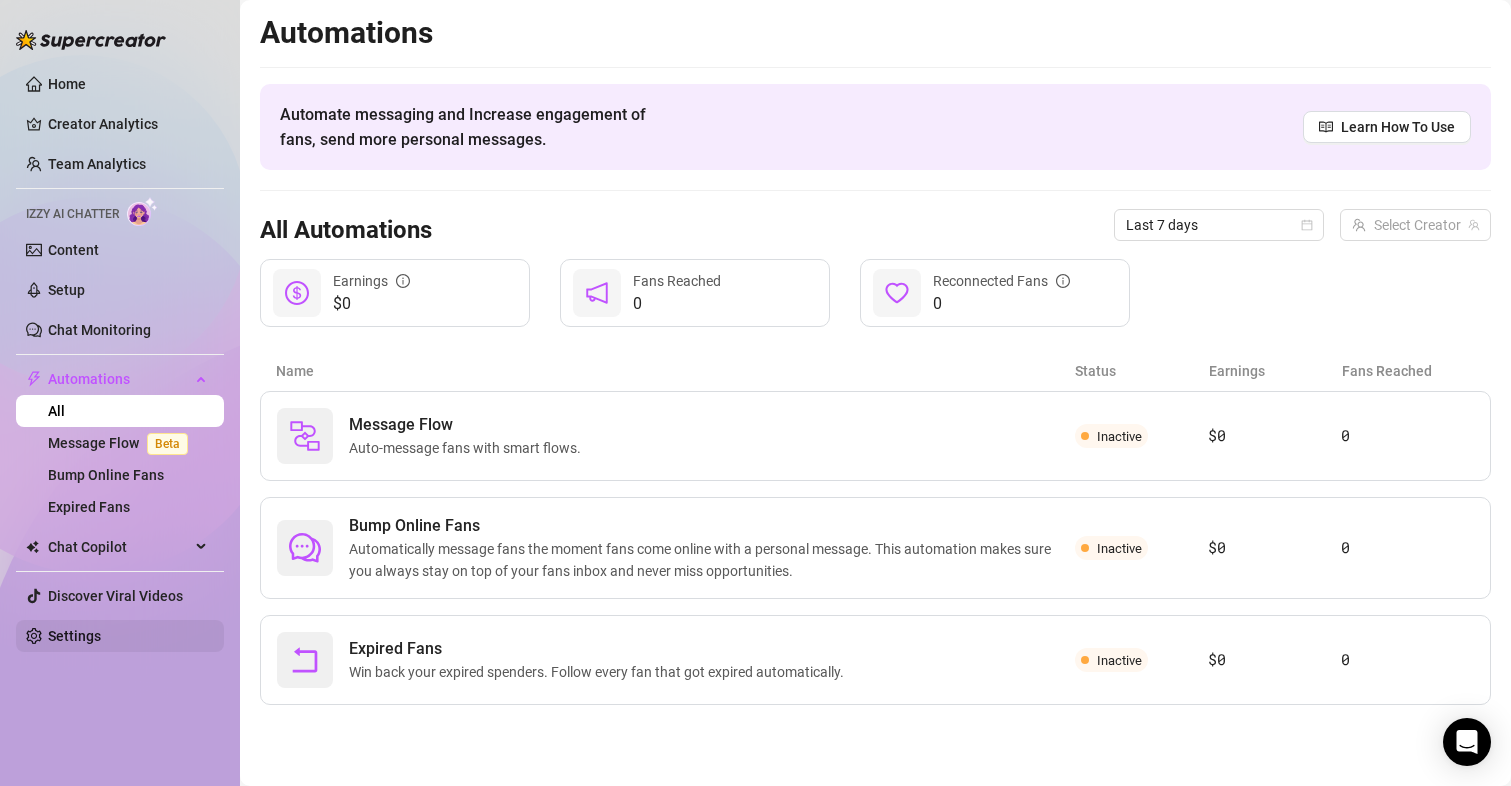 click on "Settings" at bounding box center [74, 636] 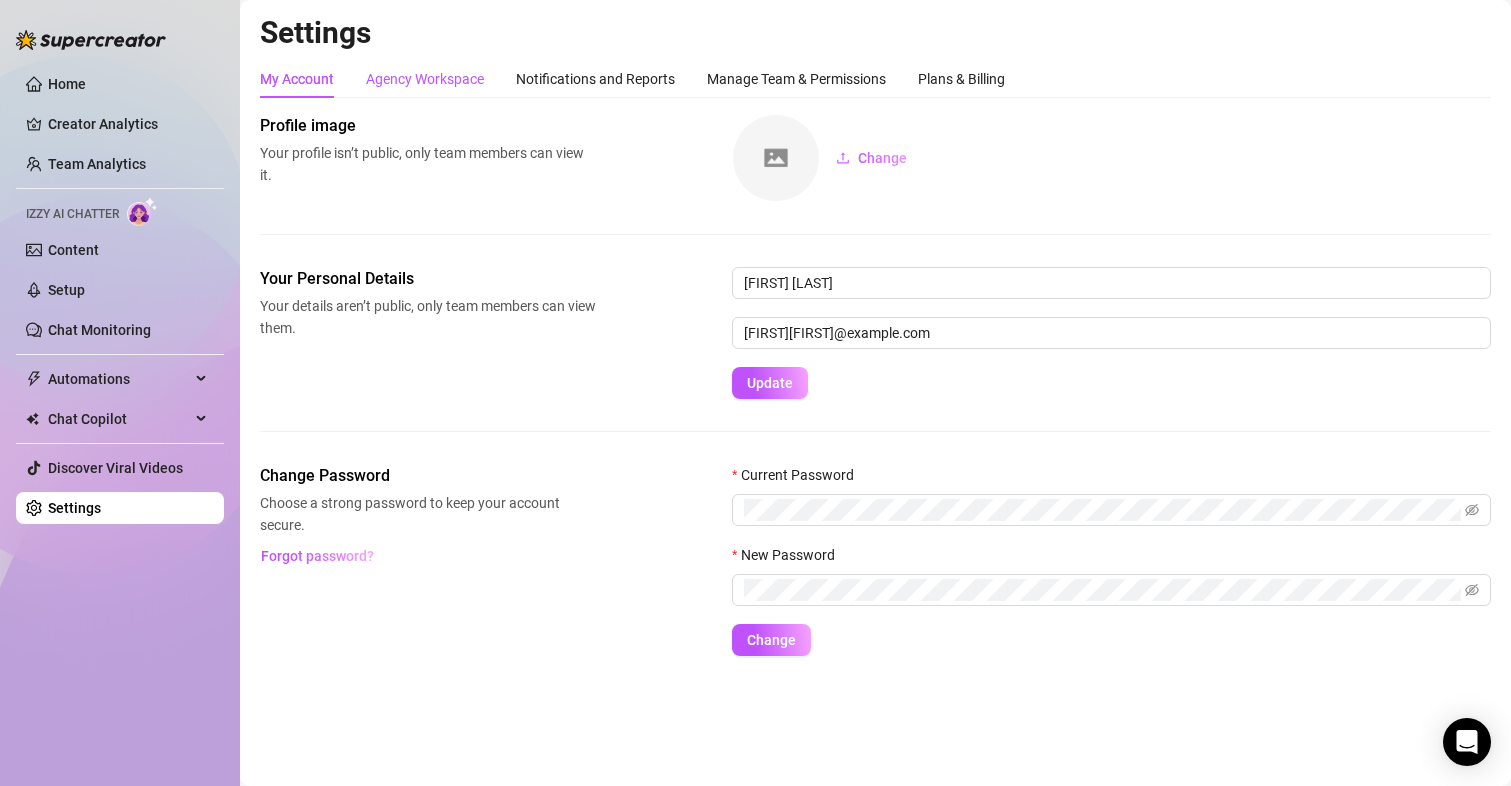 click on "Agency Workspace" at bounding box center (425, 79) 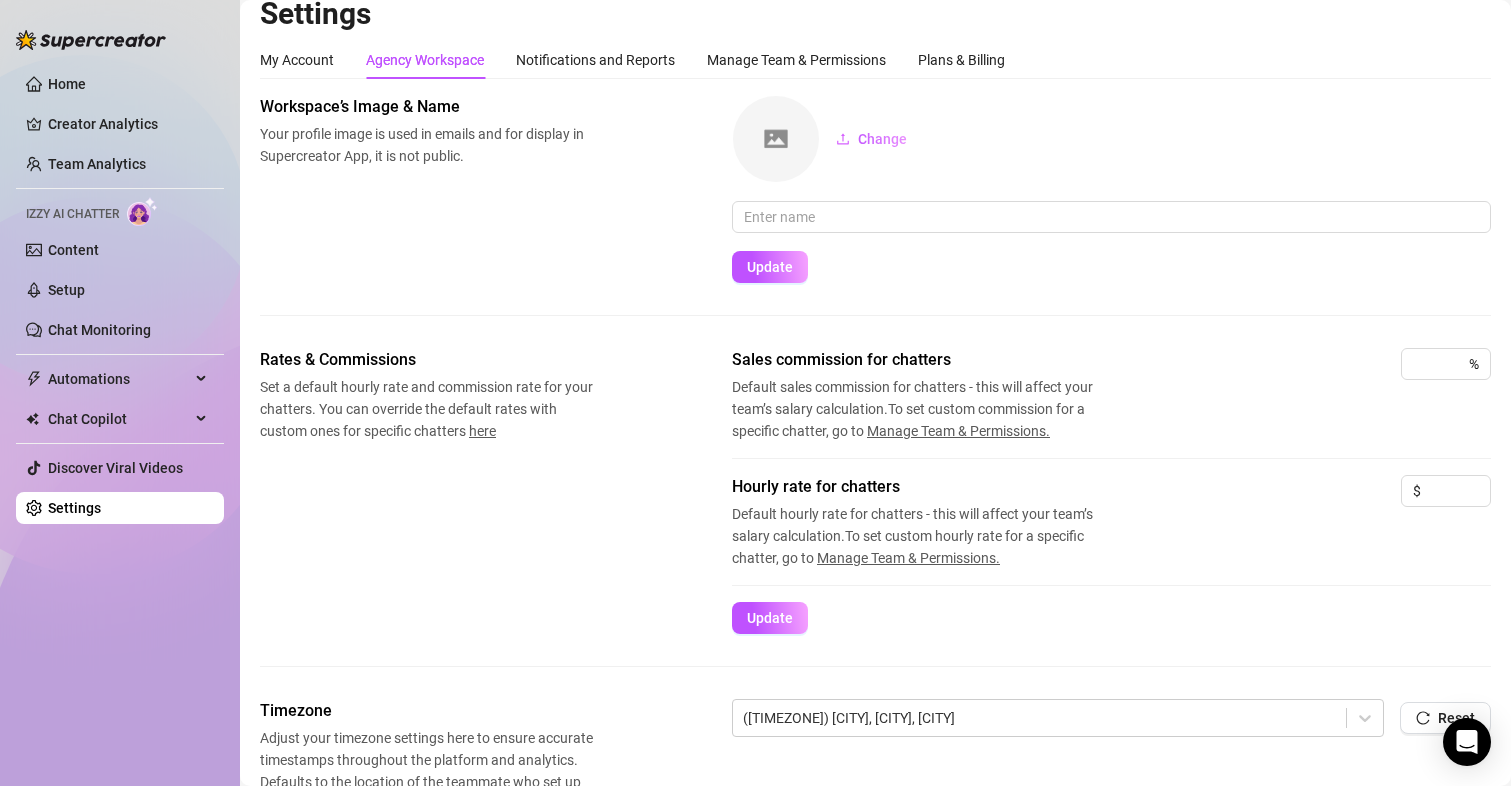 scroll, scrollTop: 0, scrollLeft: 0, axis: both 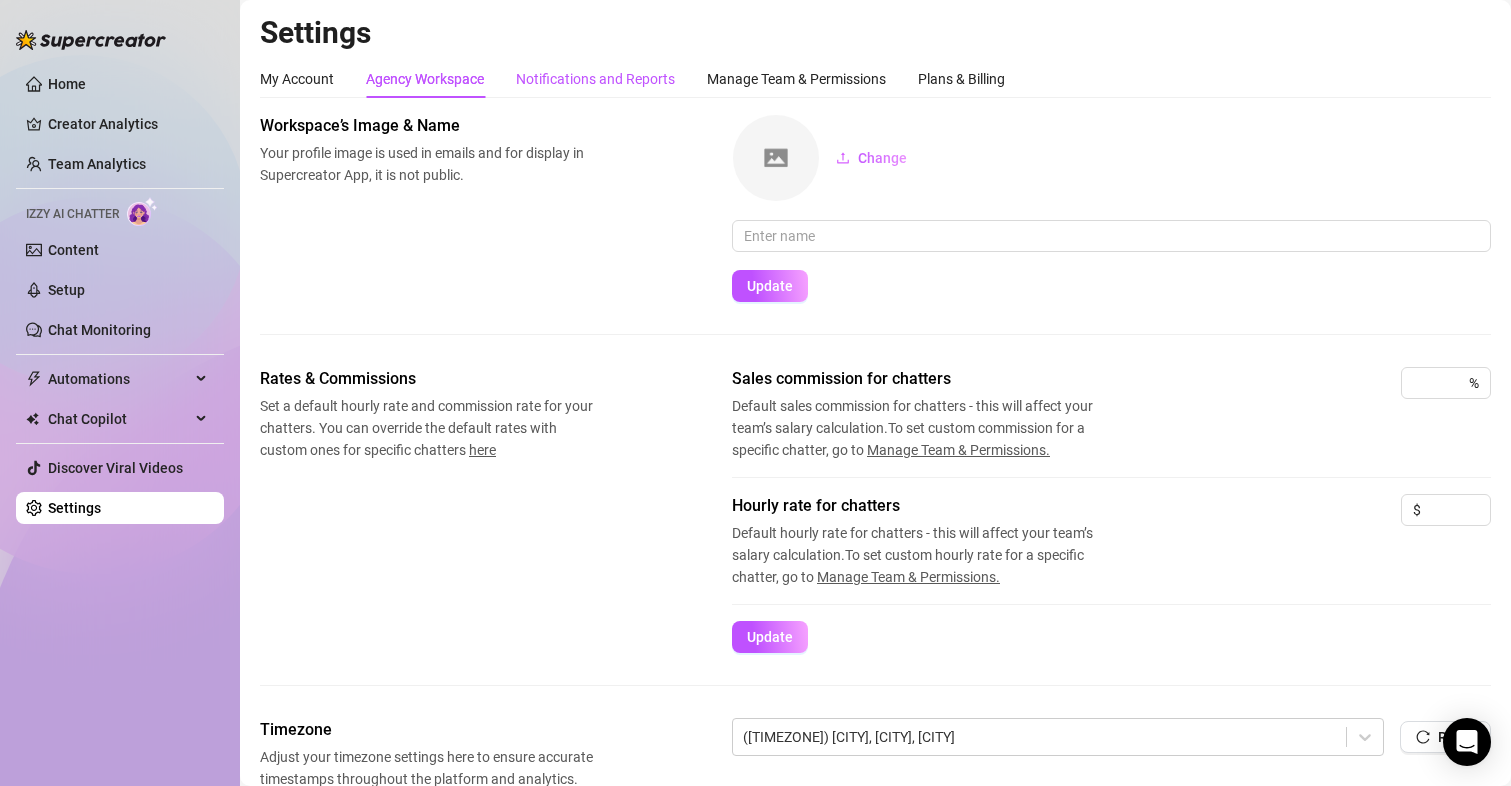 click on "Notifications and Reports" at bounding box center [595, 79] 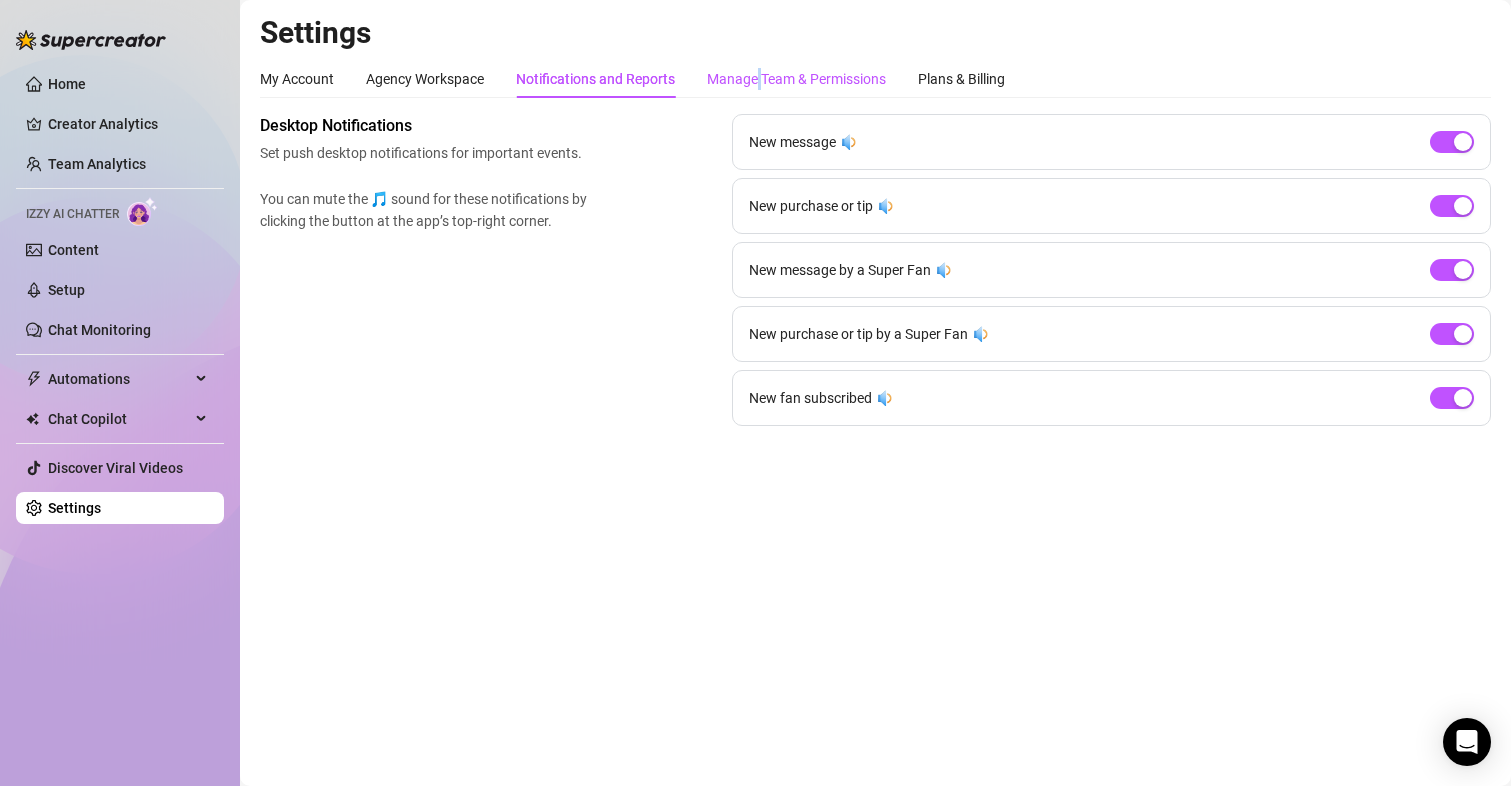 drag, startPoint x: 759, startPoint y: 72, endPoint x: 832, endPoint y: 89, distance: 74.953316 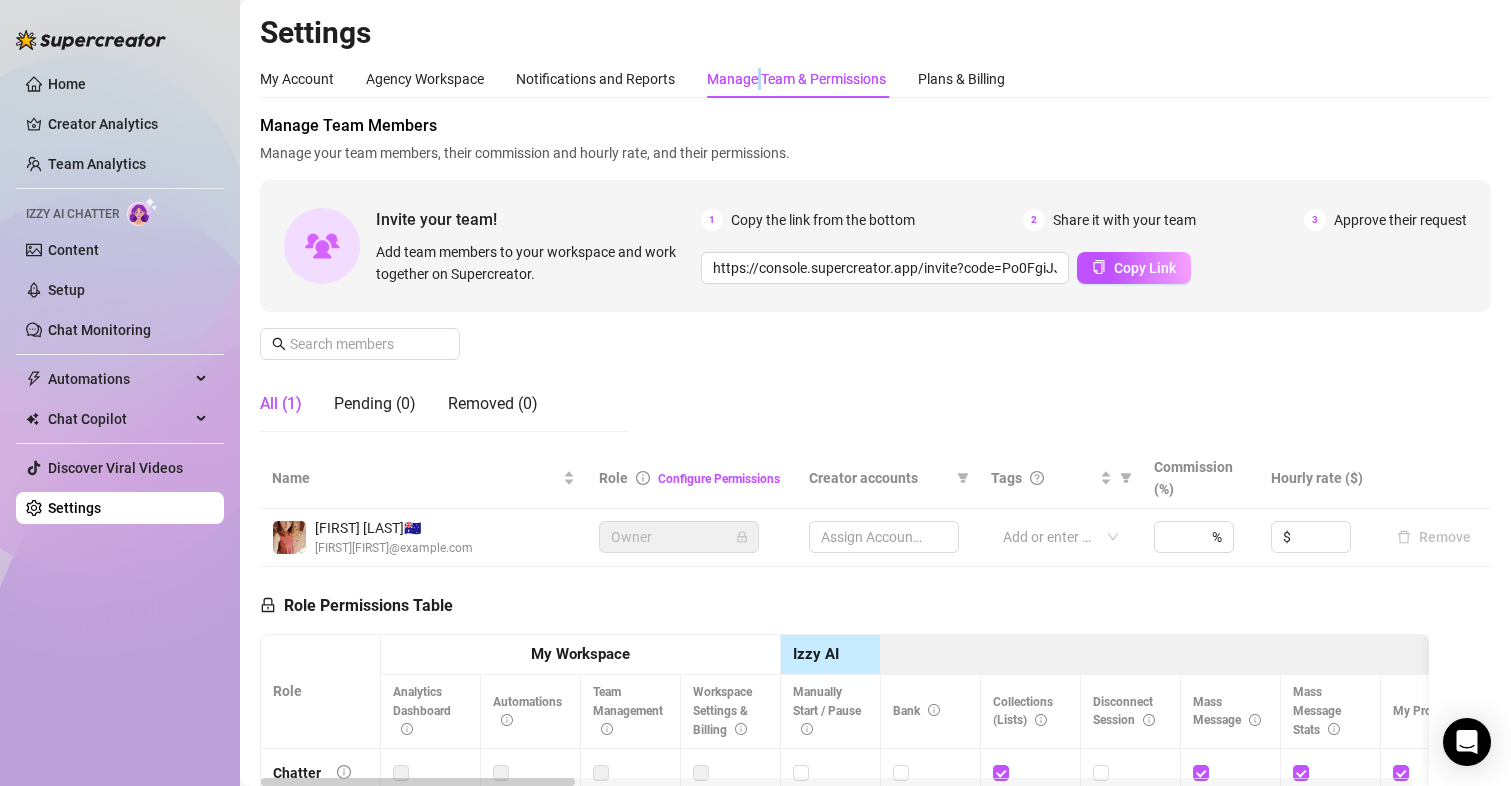 click on "Manage Team & Permissions" at bounding box center (796, 79) 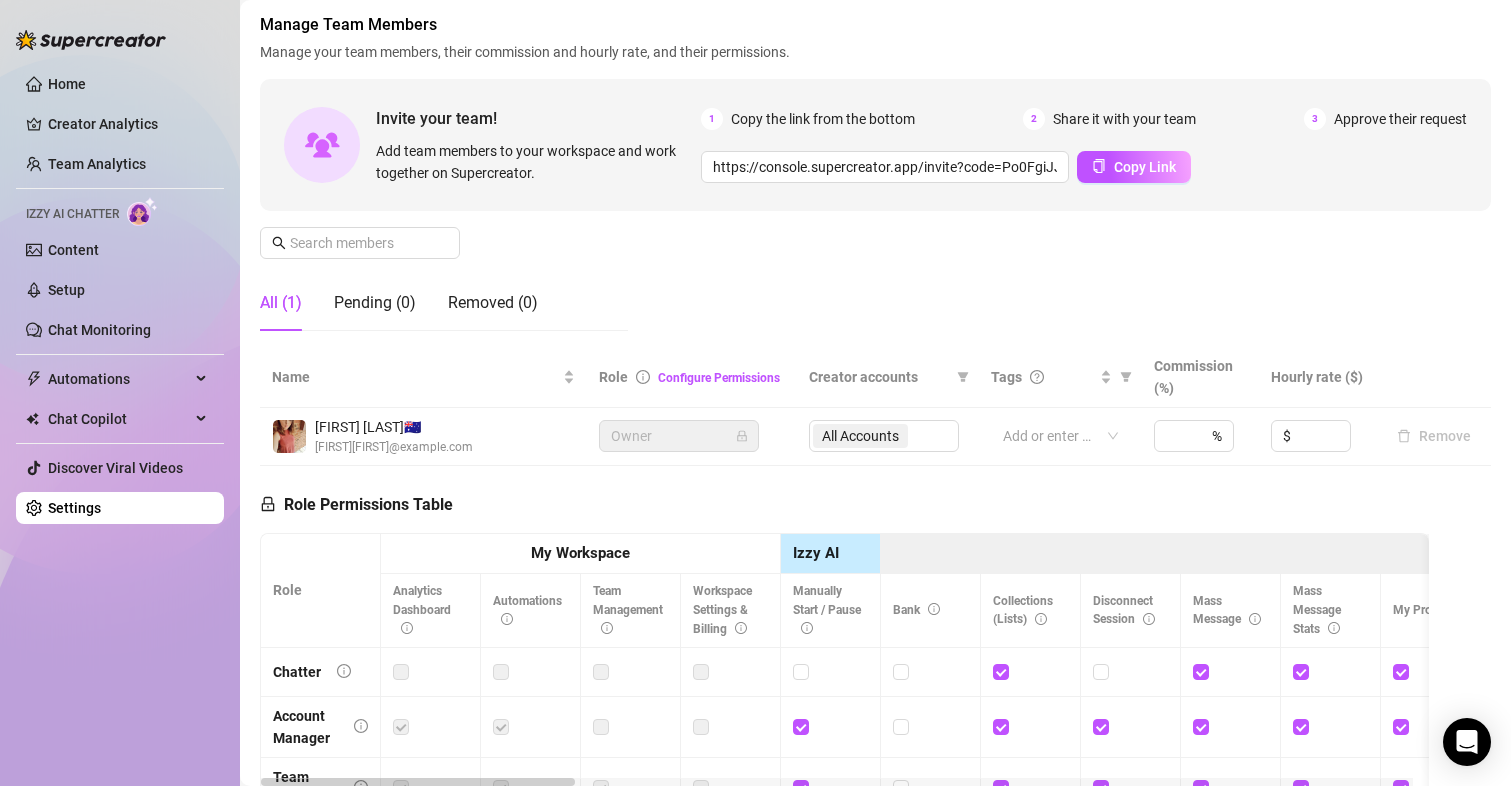scroll, scrollTop: 31, scrollLeft: 0, axis: vertical 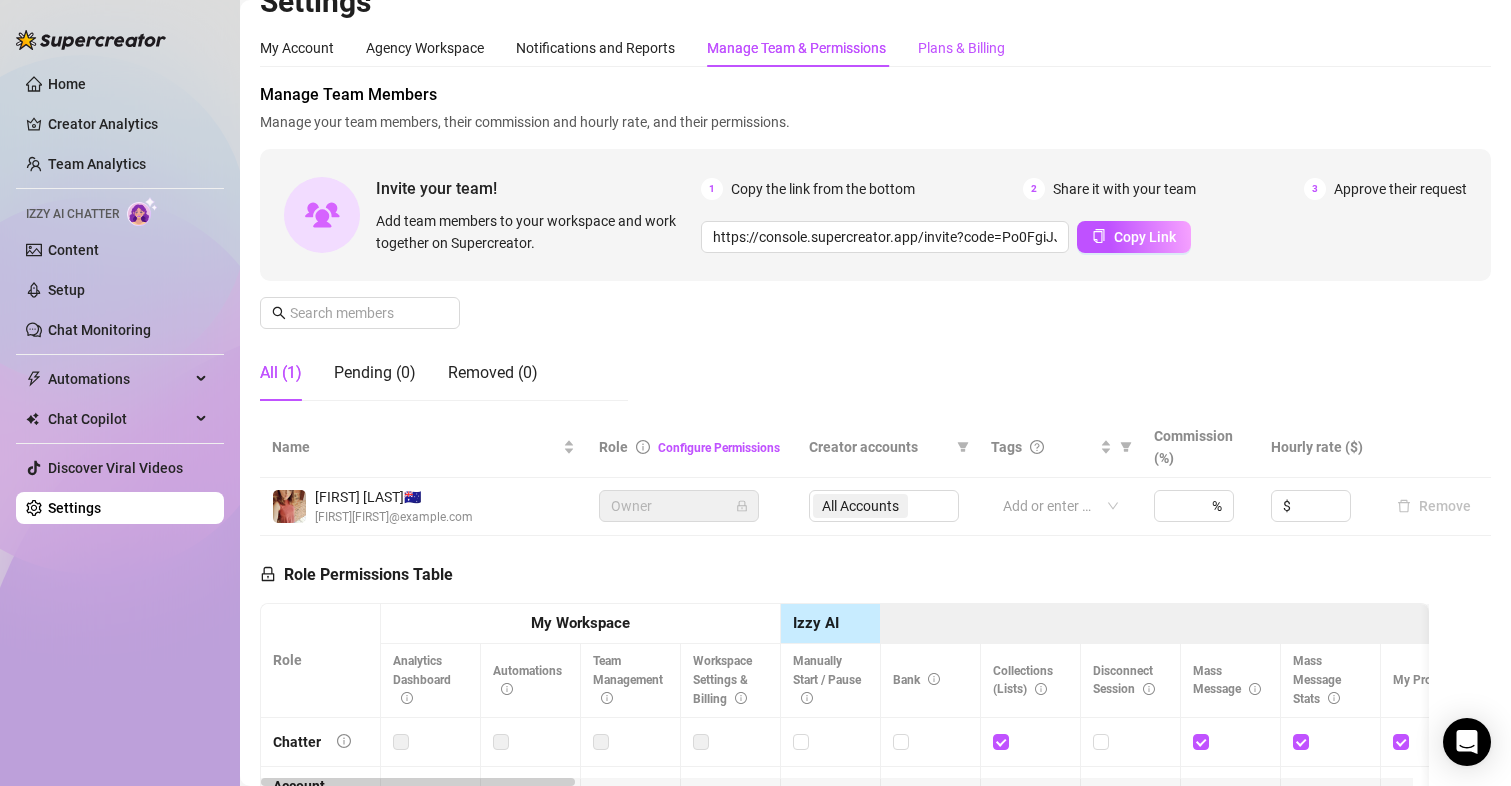click on "Plans & Billing" at bounding box center (961, 48) 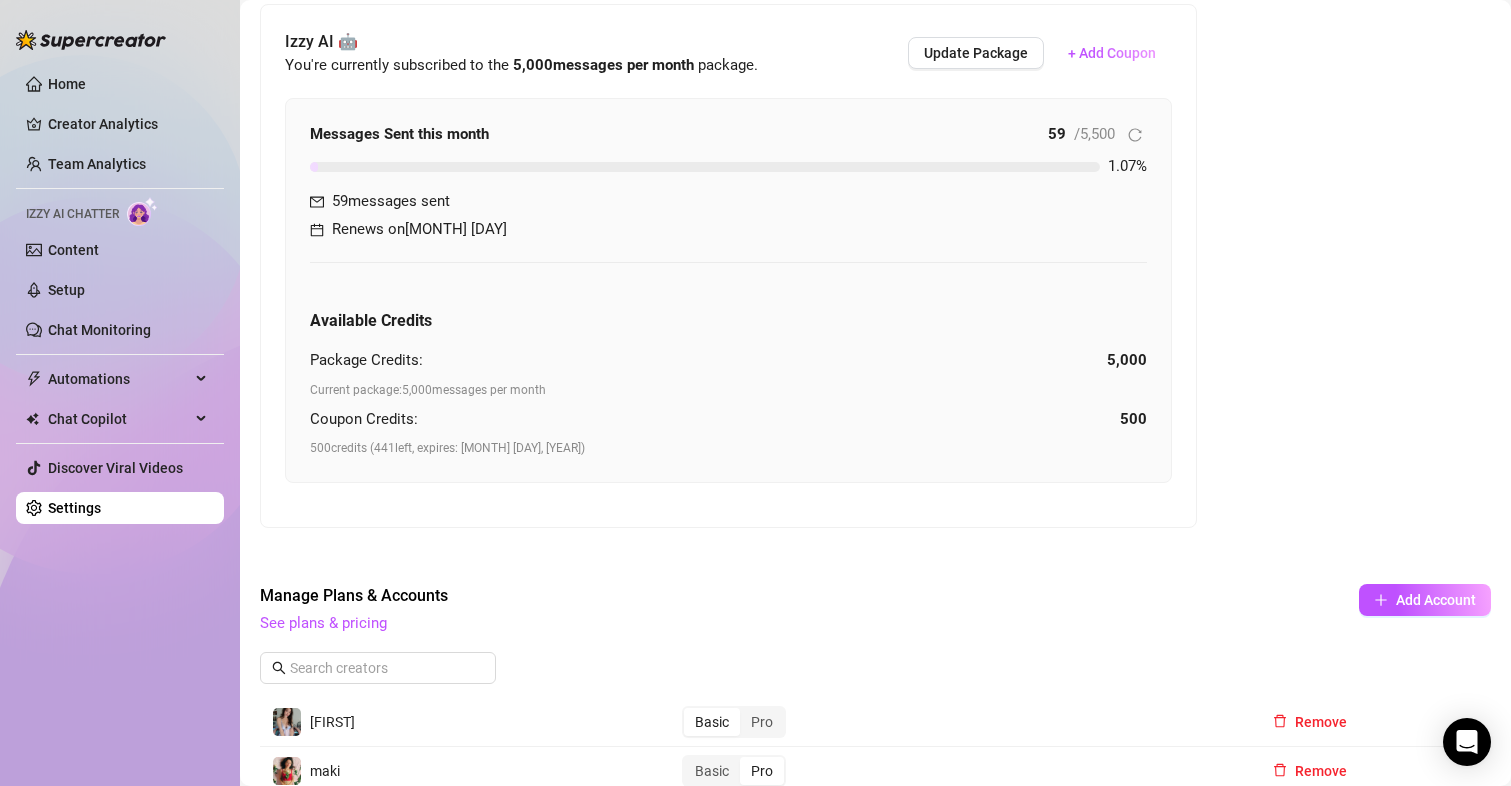 scroll, scrollTop: 507, scrollLeft: 0, axis: vertical 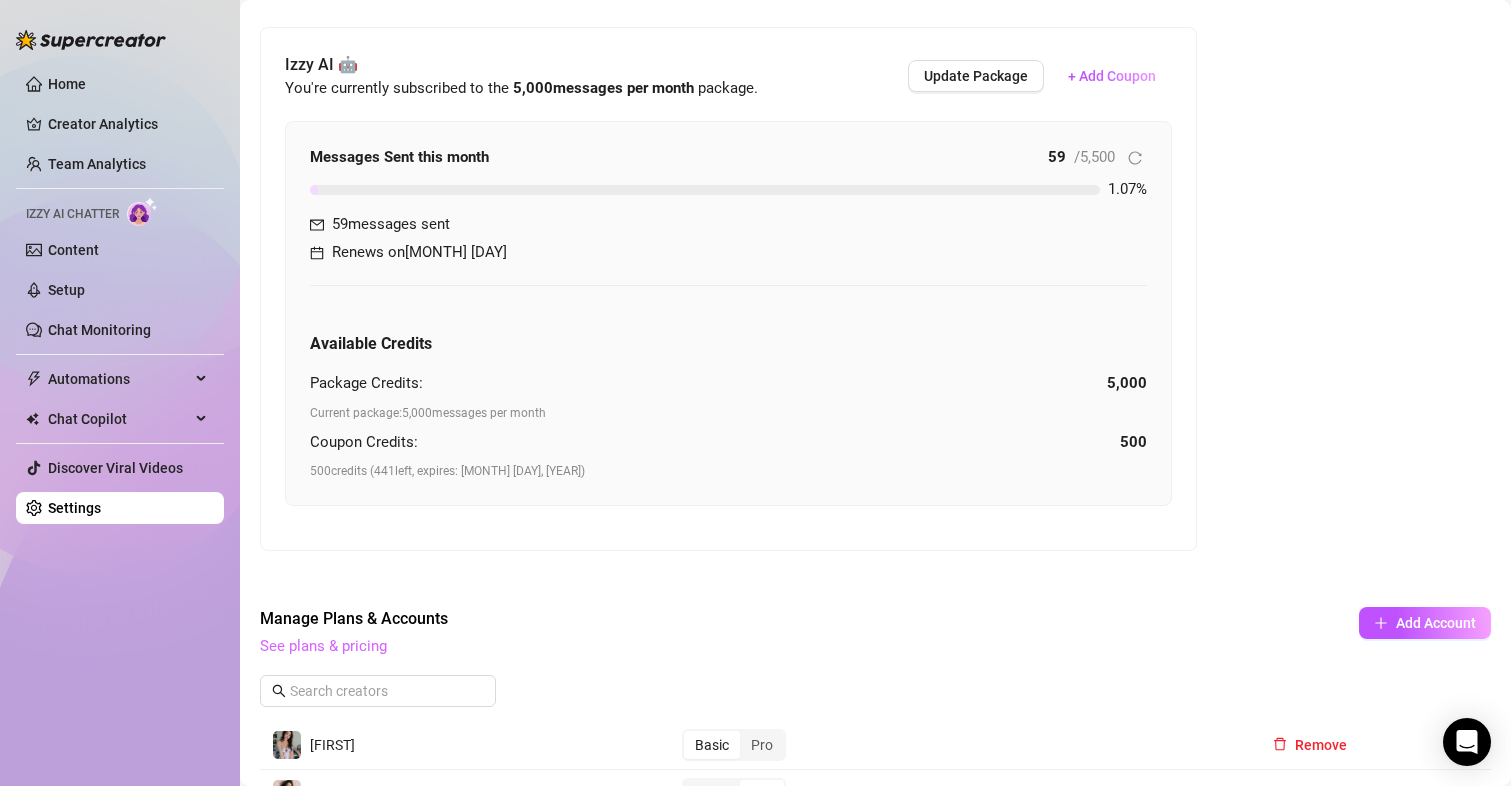 click on "See plans & pricing" at bounding box center [323, 646] 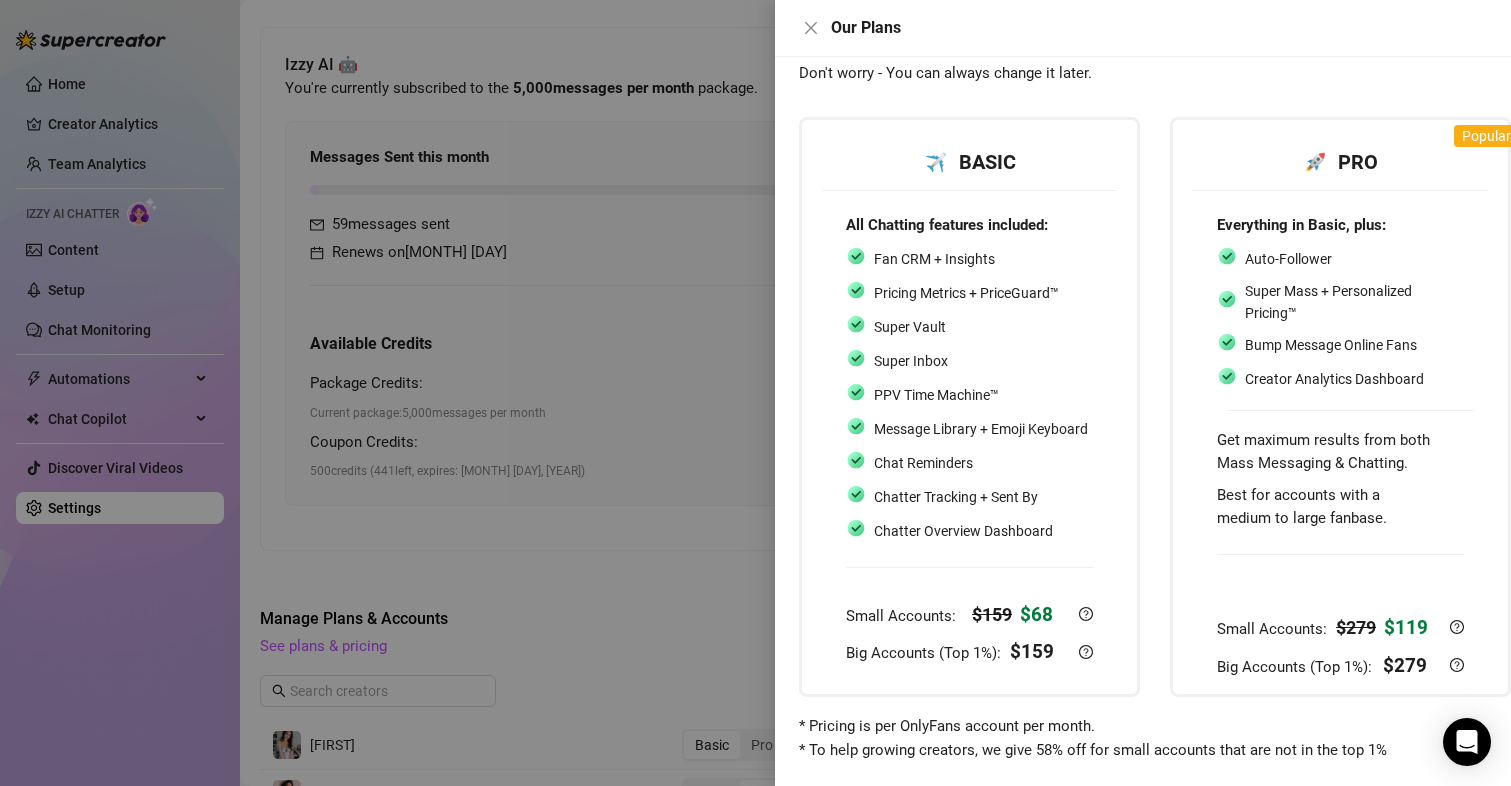 scroll, scrollTop: 99, scrollLeft: 0, axis: vertical 